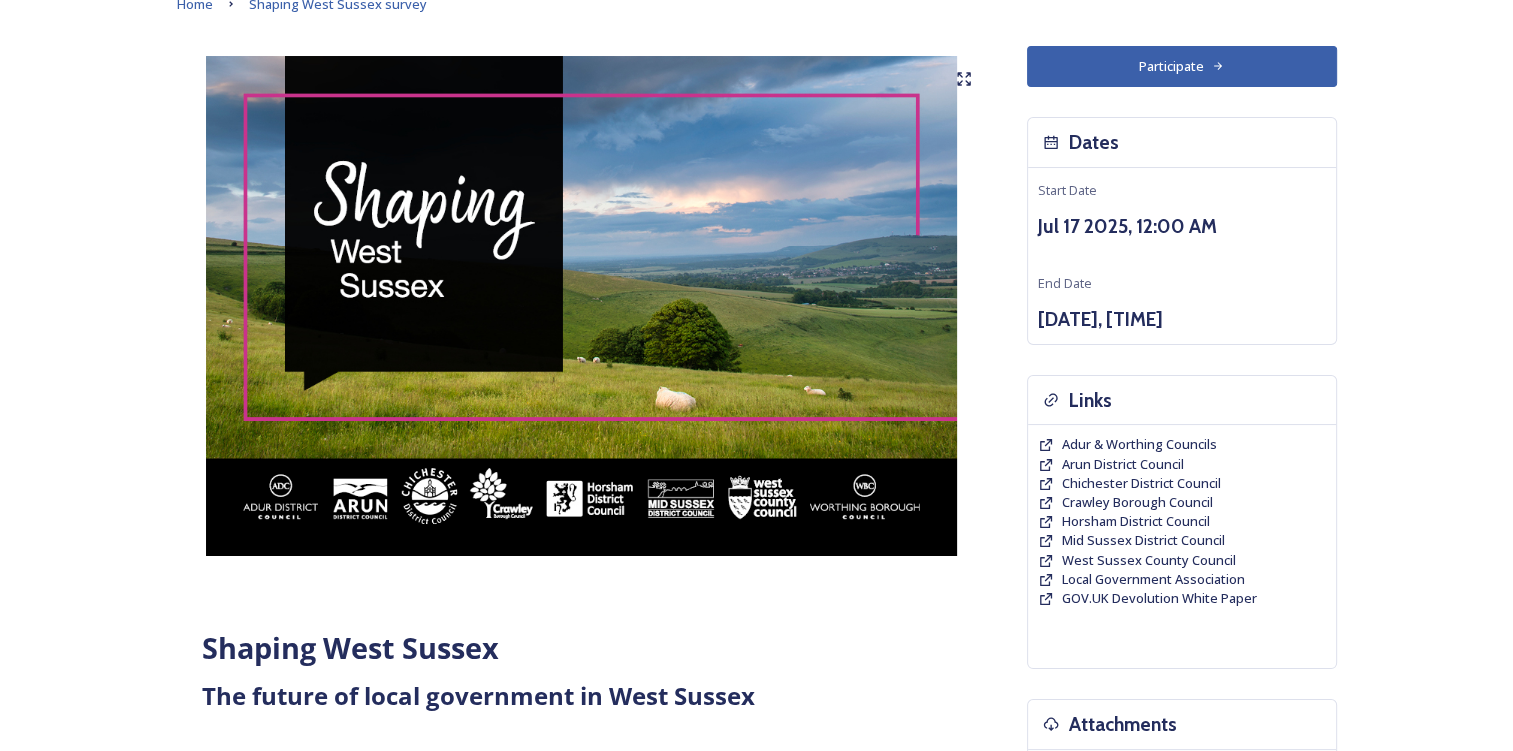scroll, scrollTop: 100, scrollLeft: 0, axis: vertical 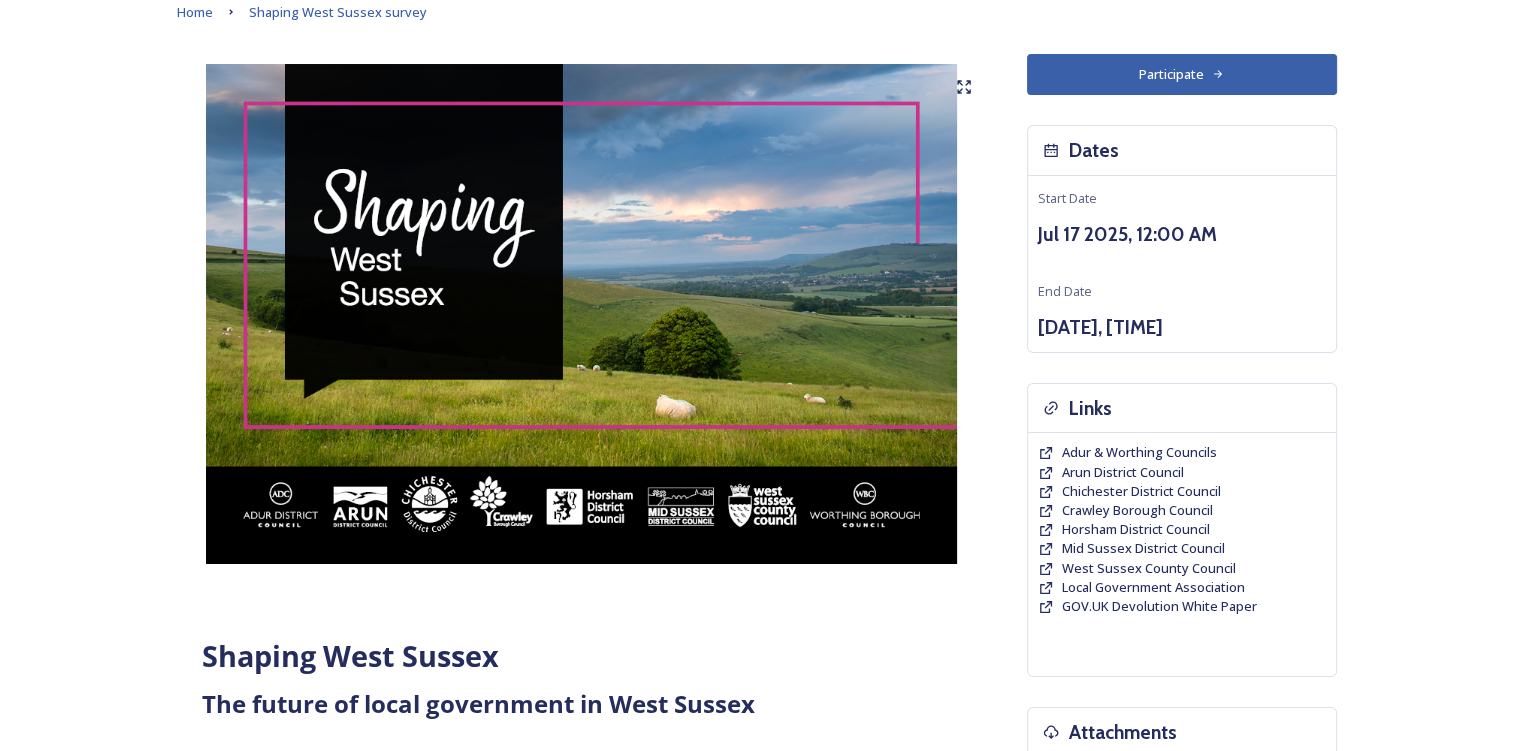 click at bounding box center [582, 314] 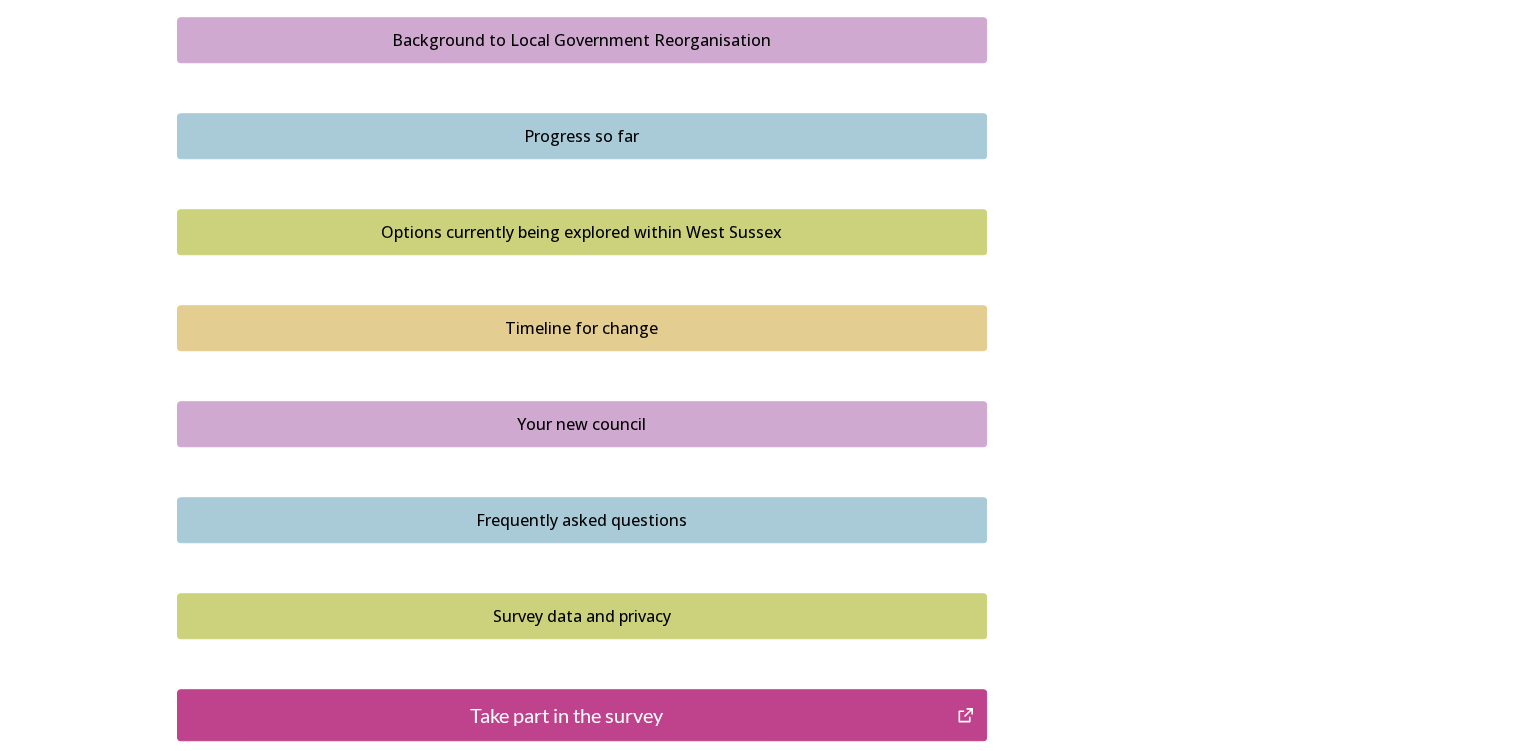 scroll, scrollTop: 997, scrollLeft: 0, axis: vertical 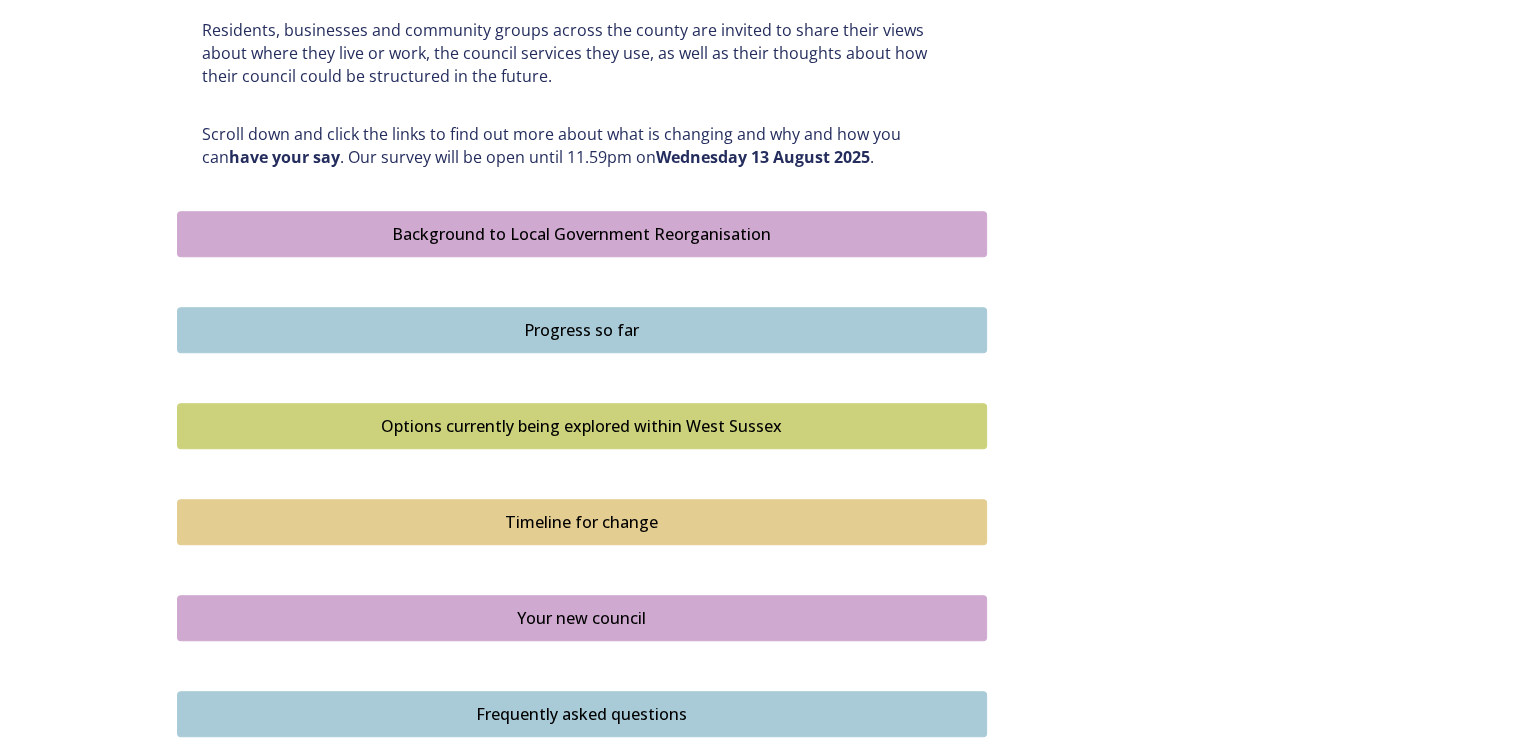 click on "Background to Local Government Reorganisation" at bounding box center (582, 234) 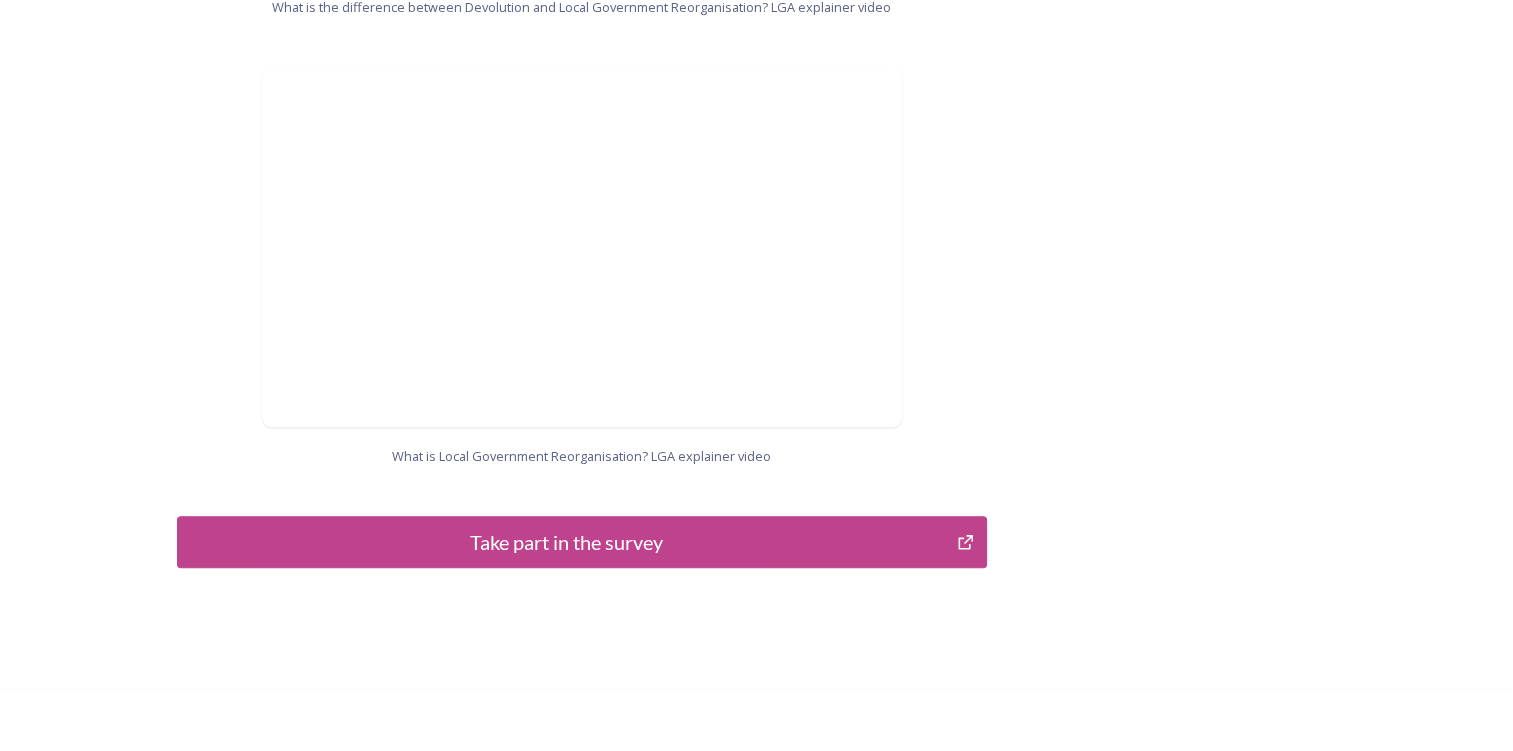 scroll, scrollTop: 2083, scrollLeft: 0, axis: vertical 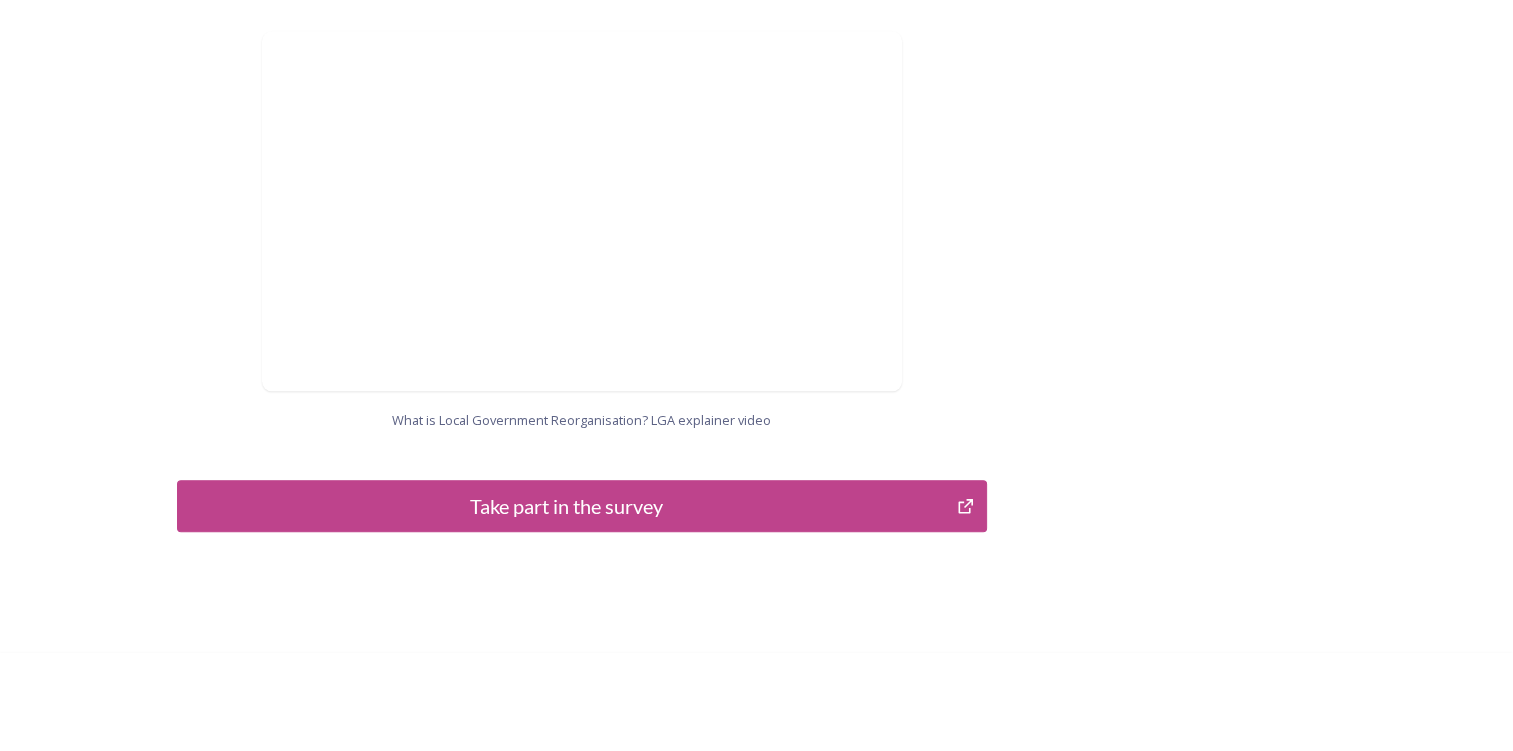 click on "Take part in the survey" at bounding box center (567, 506) 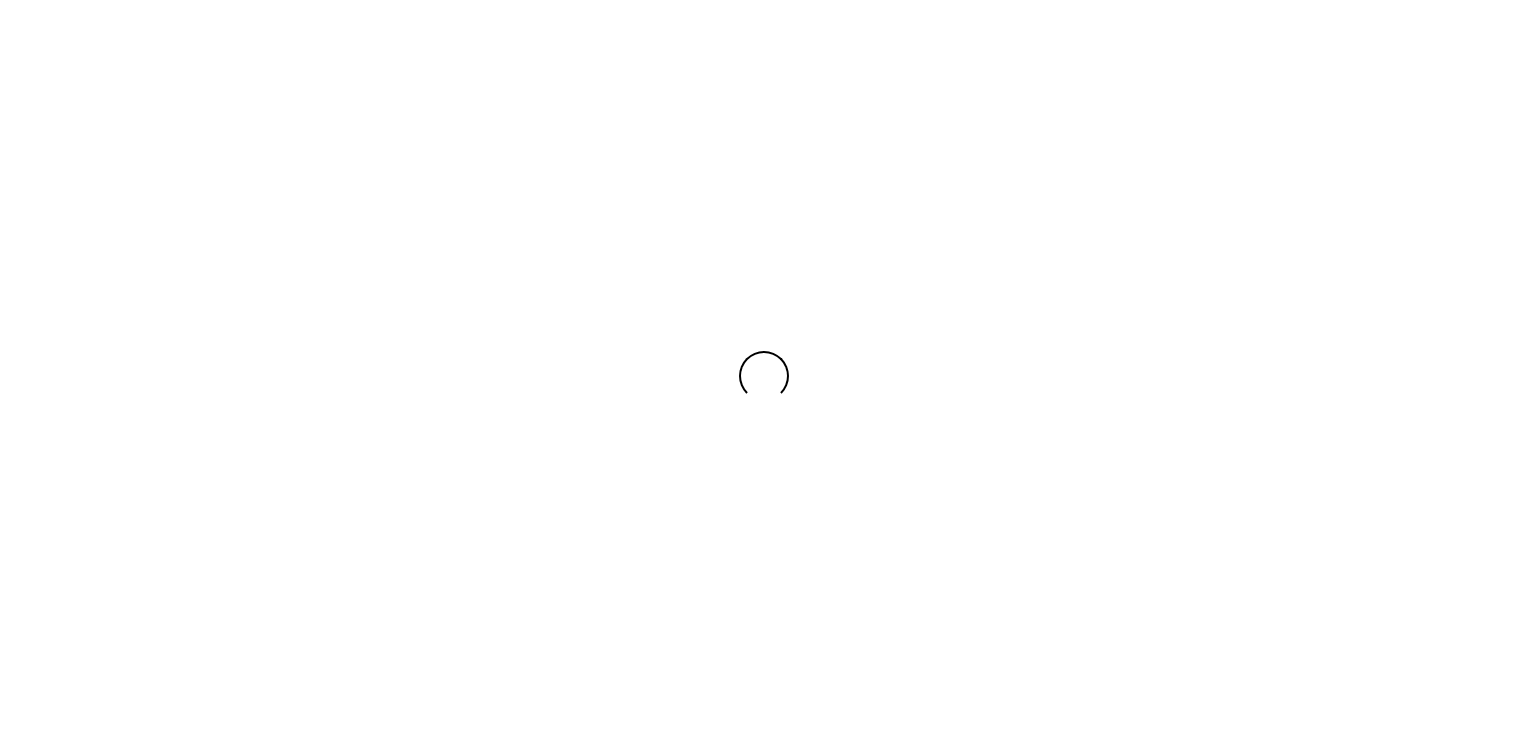 scroll, scrollTop: 0, scrollLeft: 0, axis: both 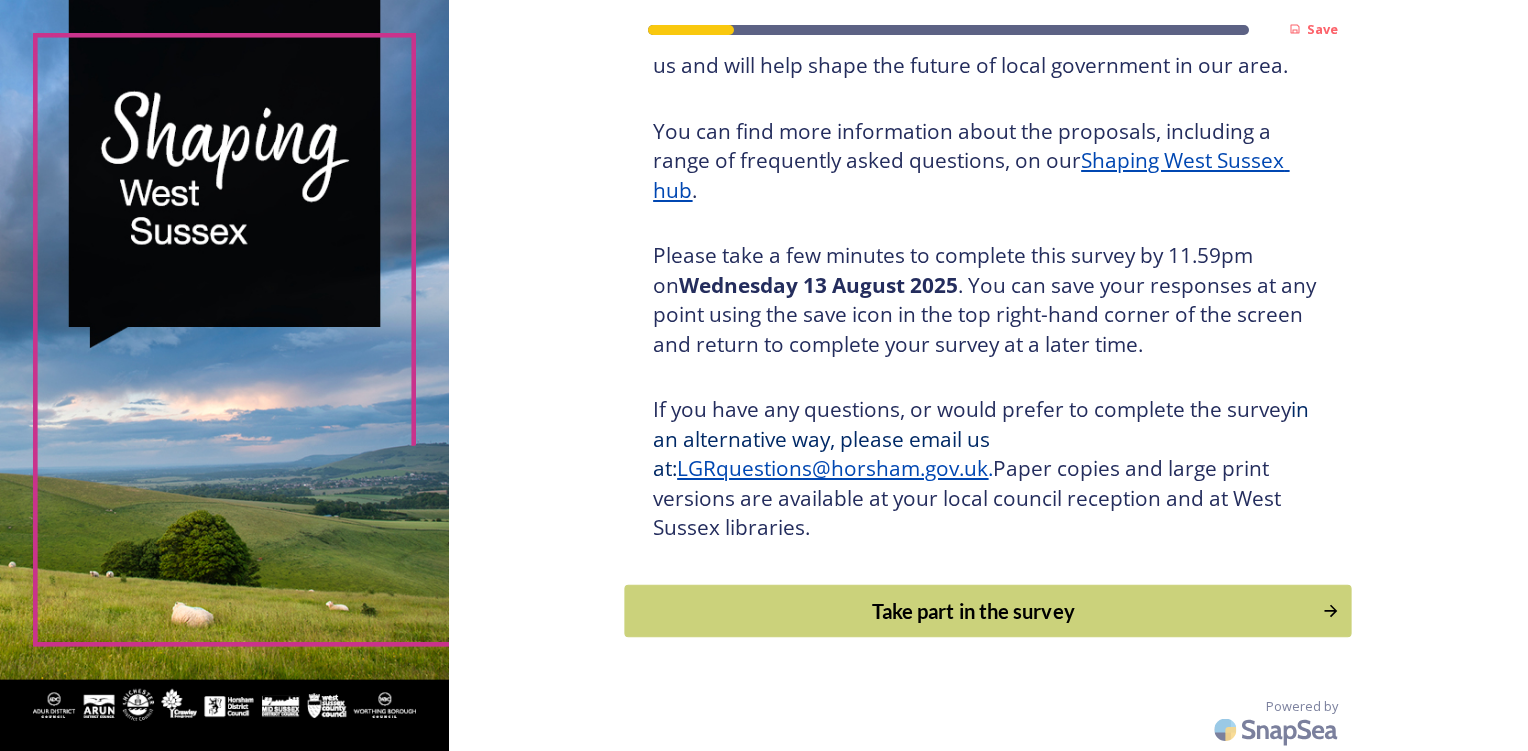 click on "Take part in the survey" at bounding box center (974, 611) 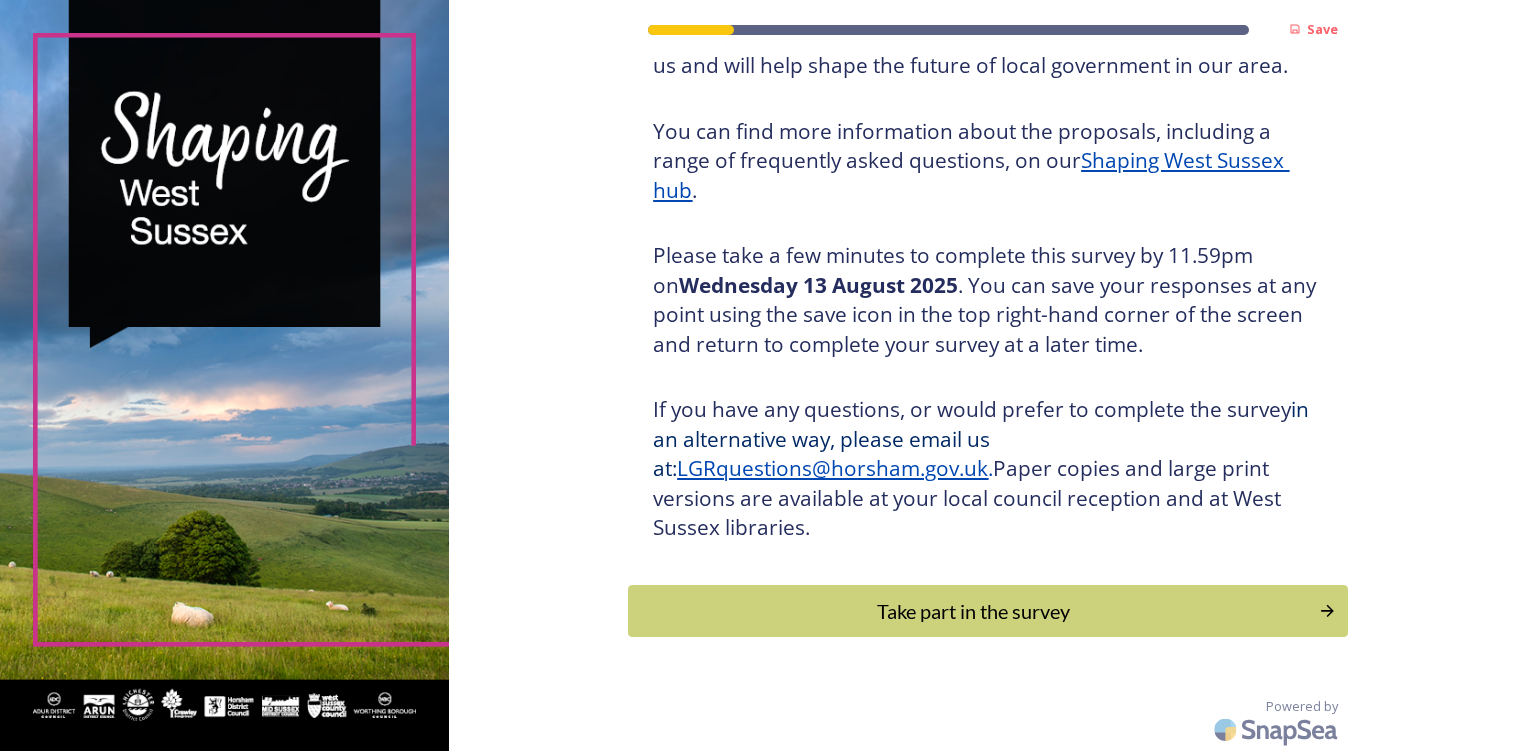 scroll, scrollTop: 0, scrollLeft: 0, axis: both 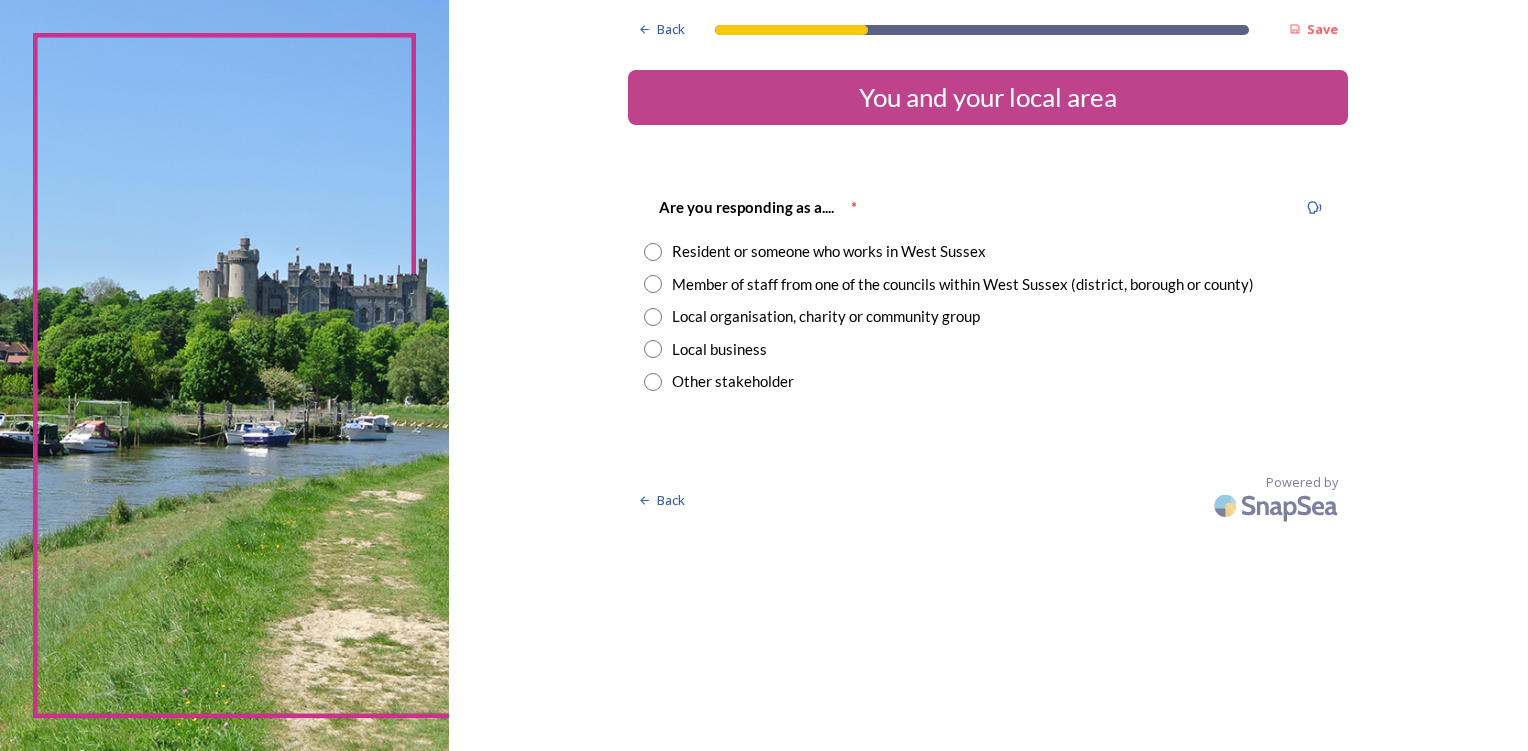 click at bounding box center (653, 284) 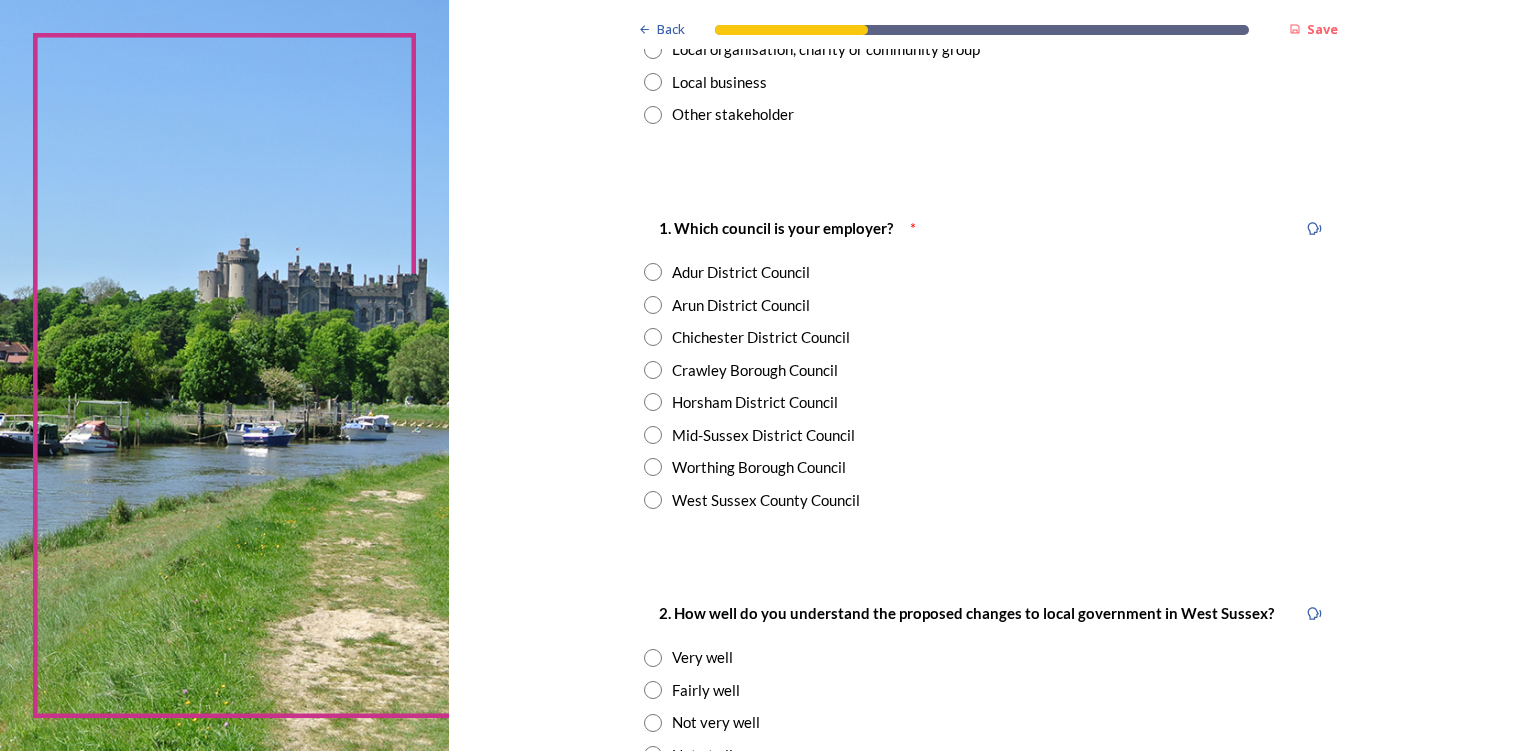 scroll, scrollTop: 300, scrollLeft: 0, axis: vertical 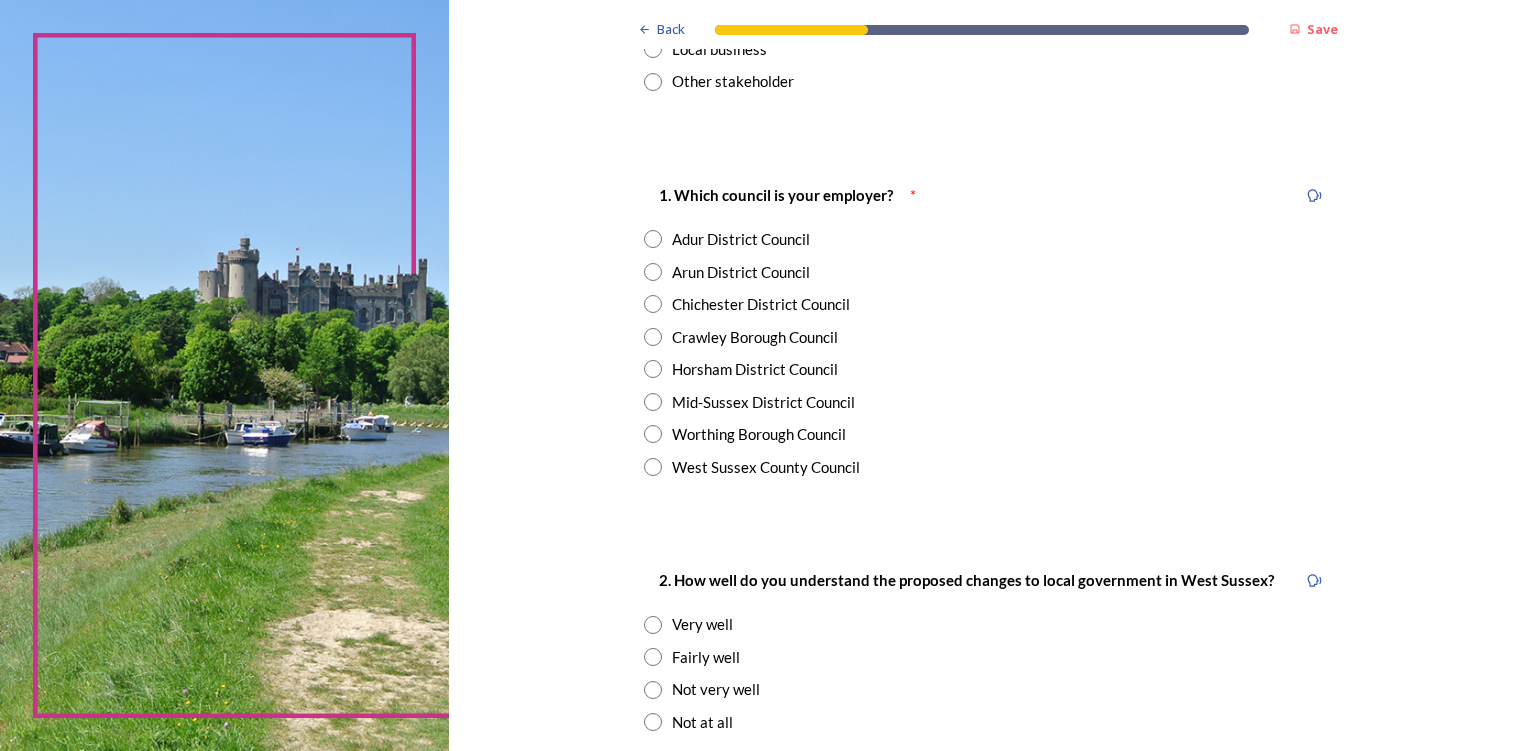 click at bounding box center [653, 304] 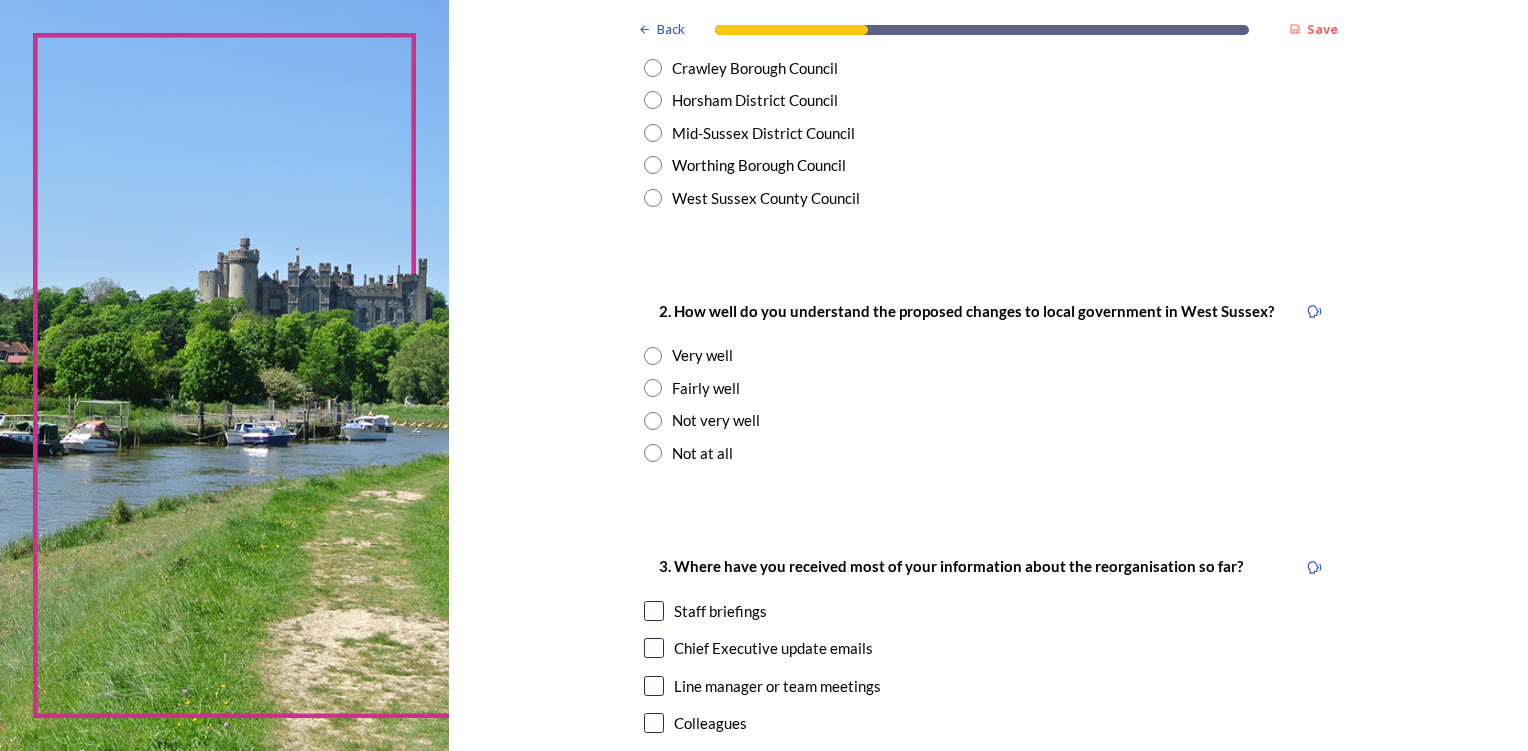 scroll, scrollTop: 600, scrollLeft: 0, axis: vertical 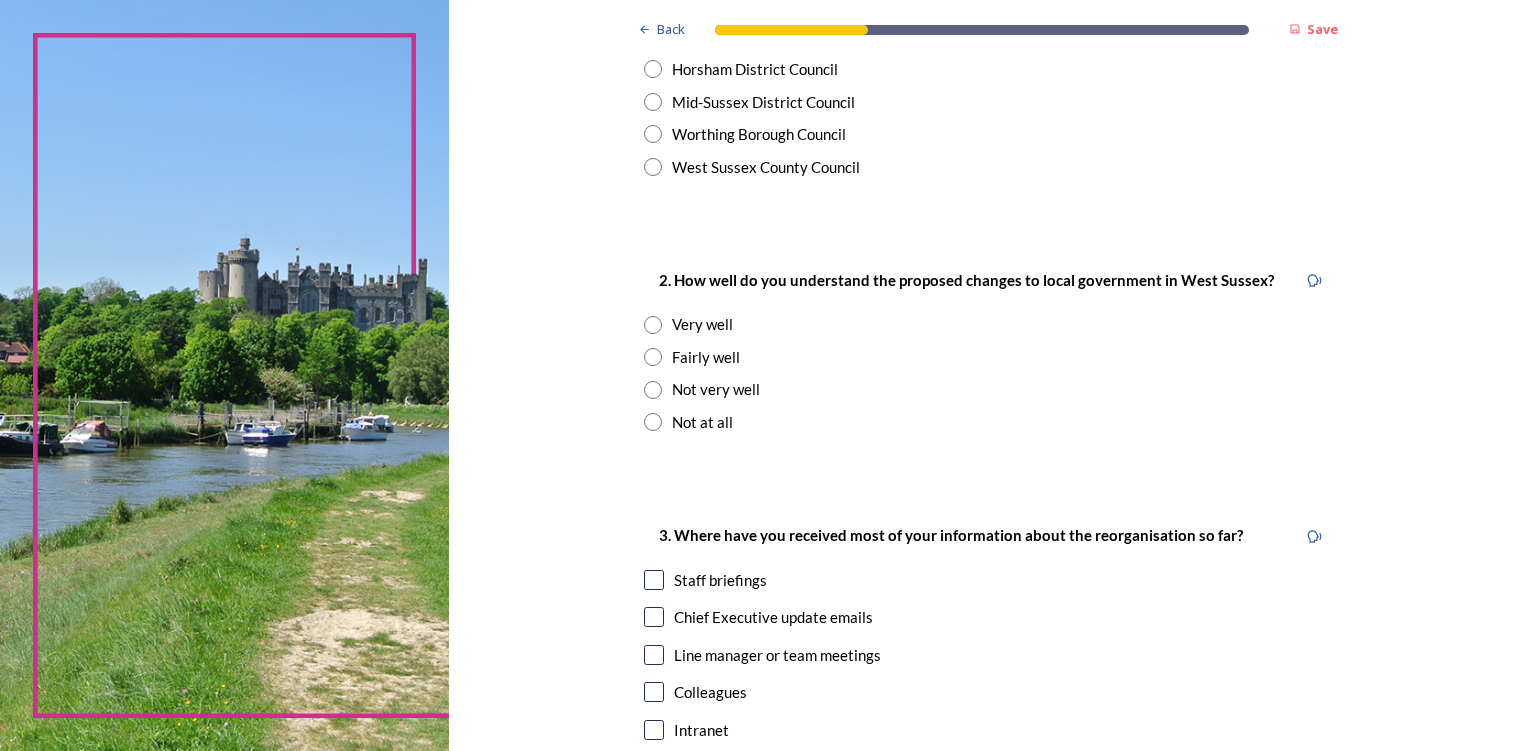 click at bounding box center (653, 357) 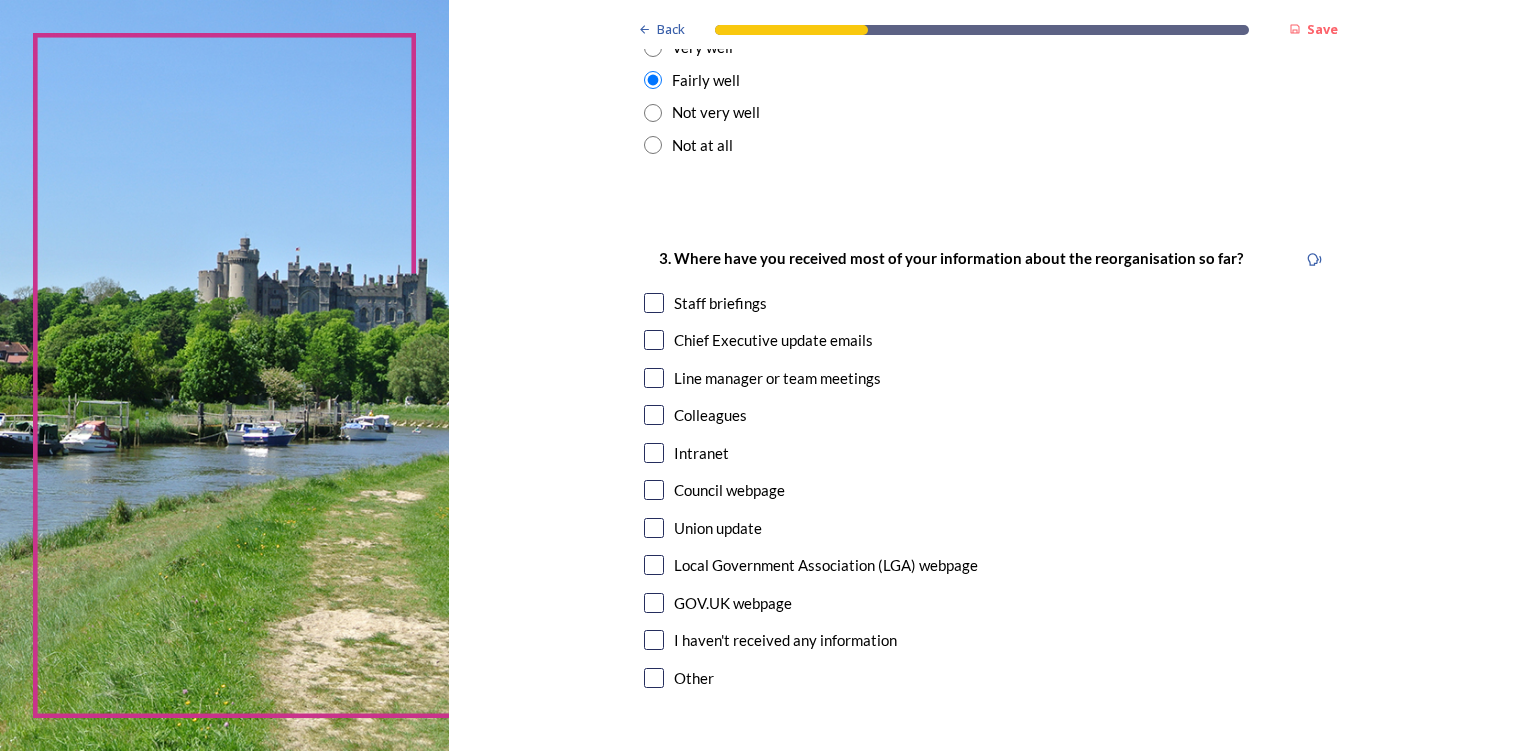 scroll, scrollTop: 900, scrollLeft: 0, axis: vertical 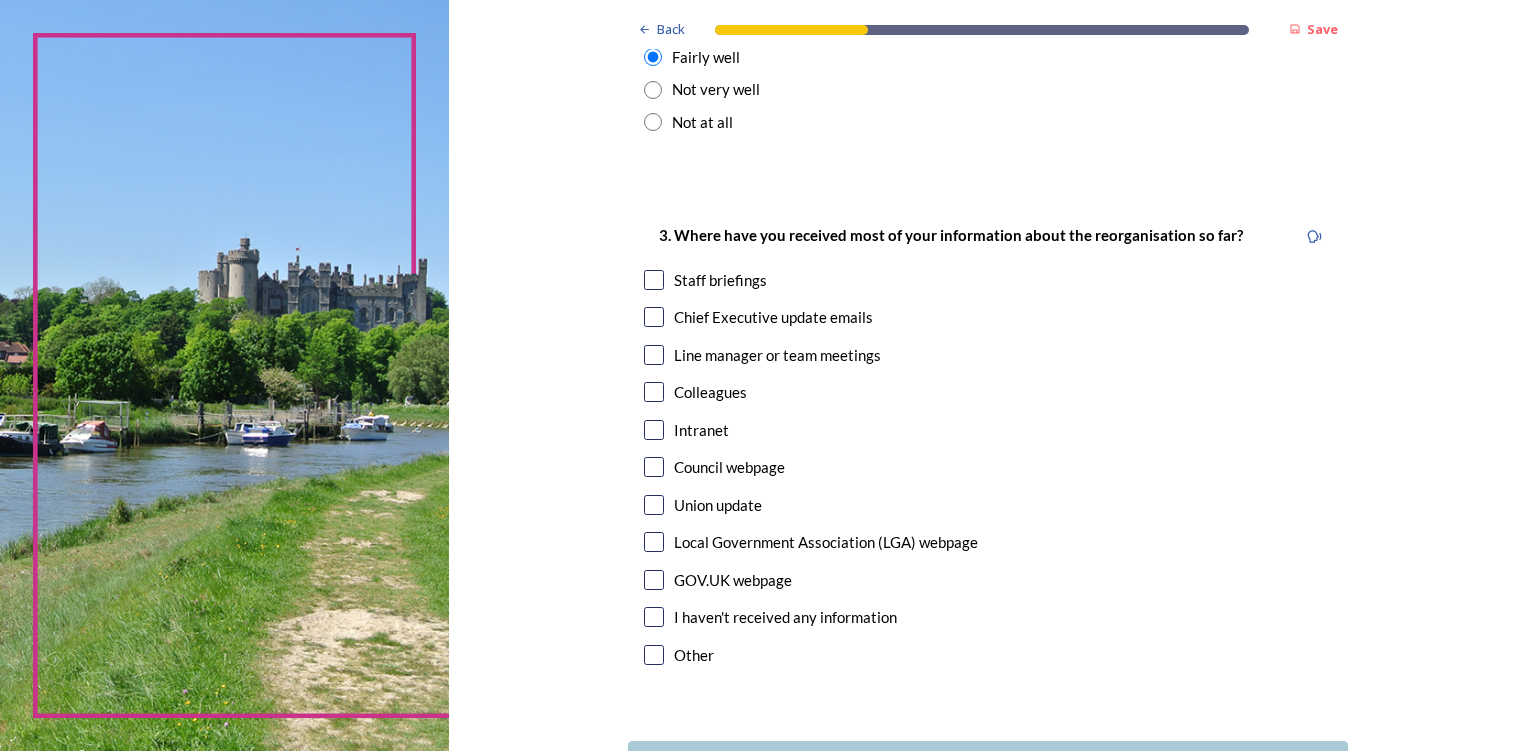 click at bounding box center (654, 280) 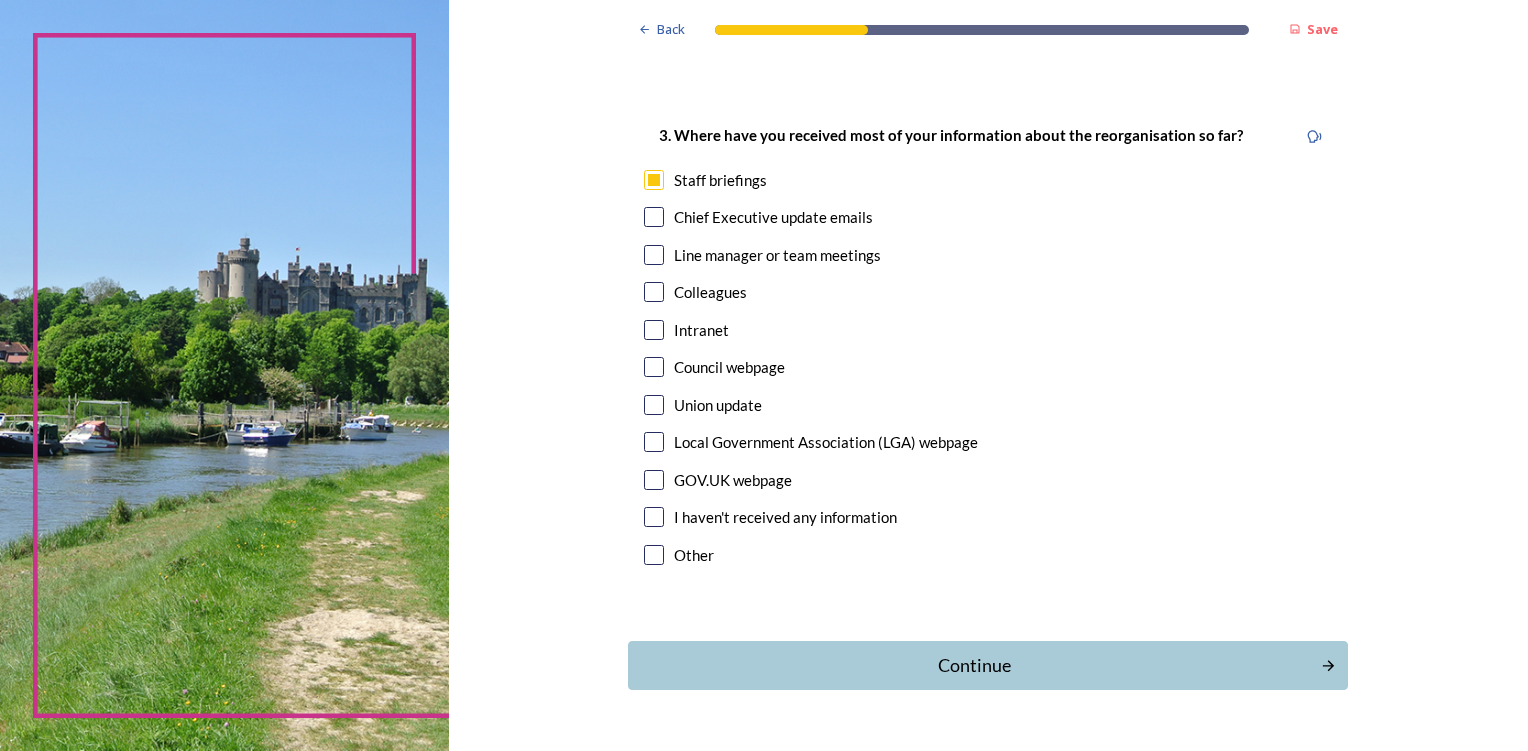 scroll, scrollTop: 1054, scrollLeft: 0, axis: vertical 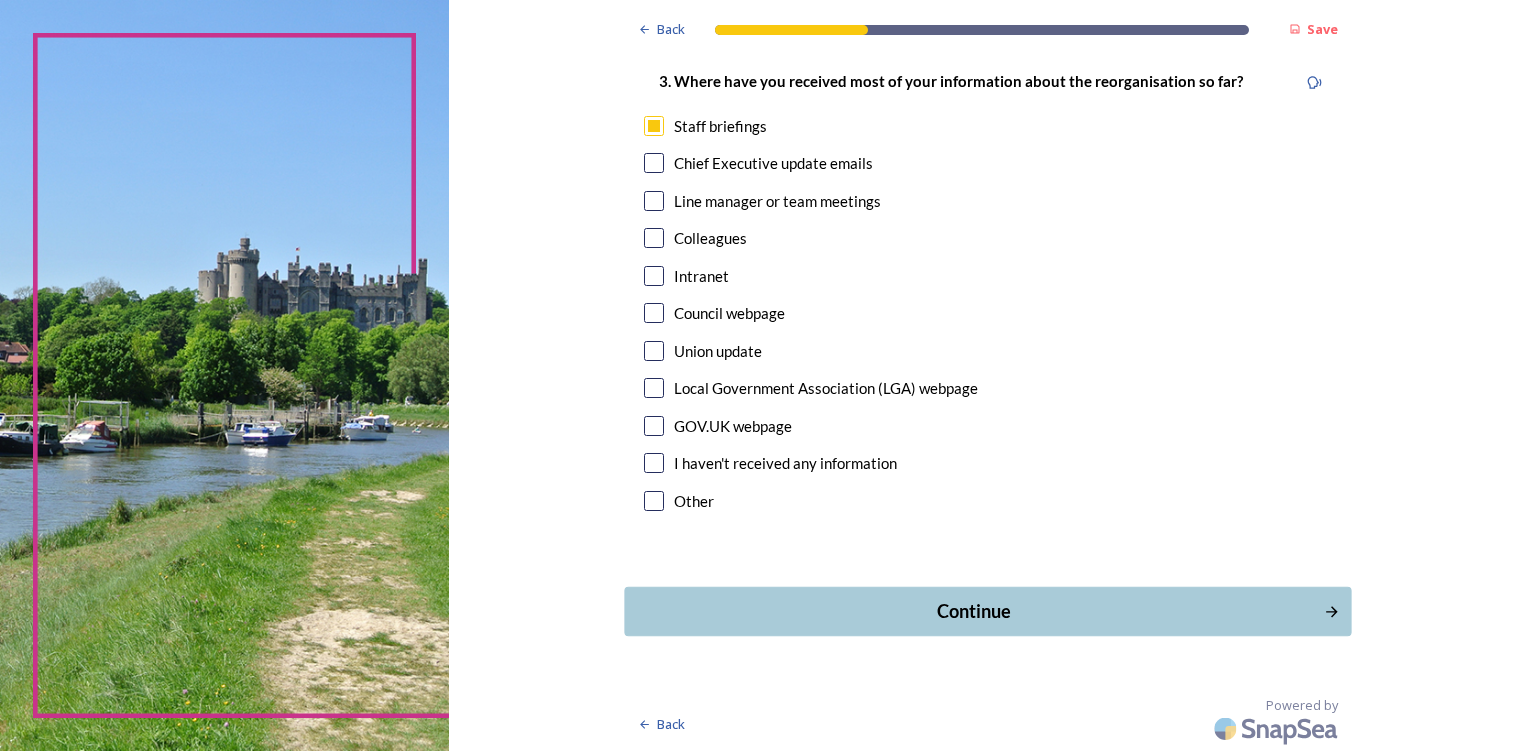 click on "Continue" at bounding box center (974, 611) 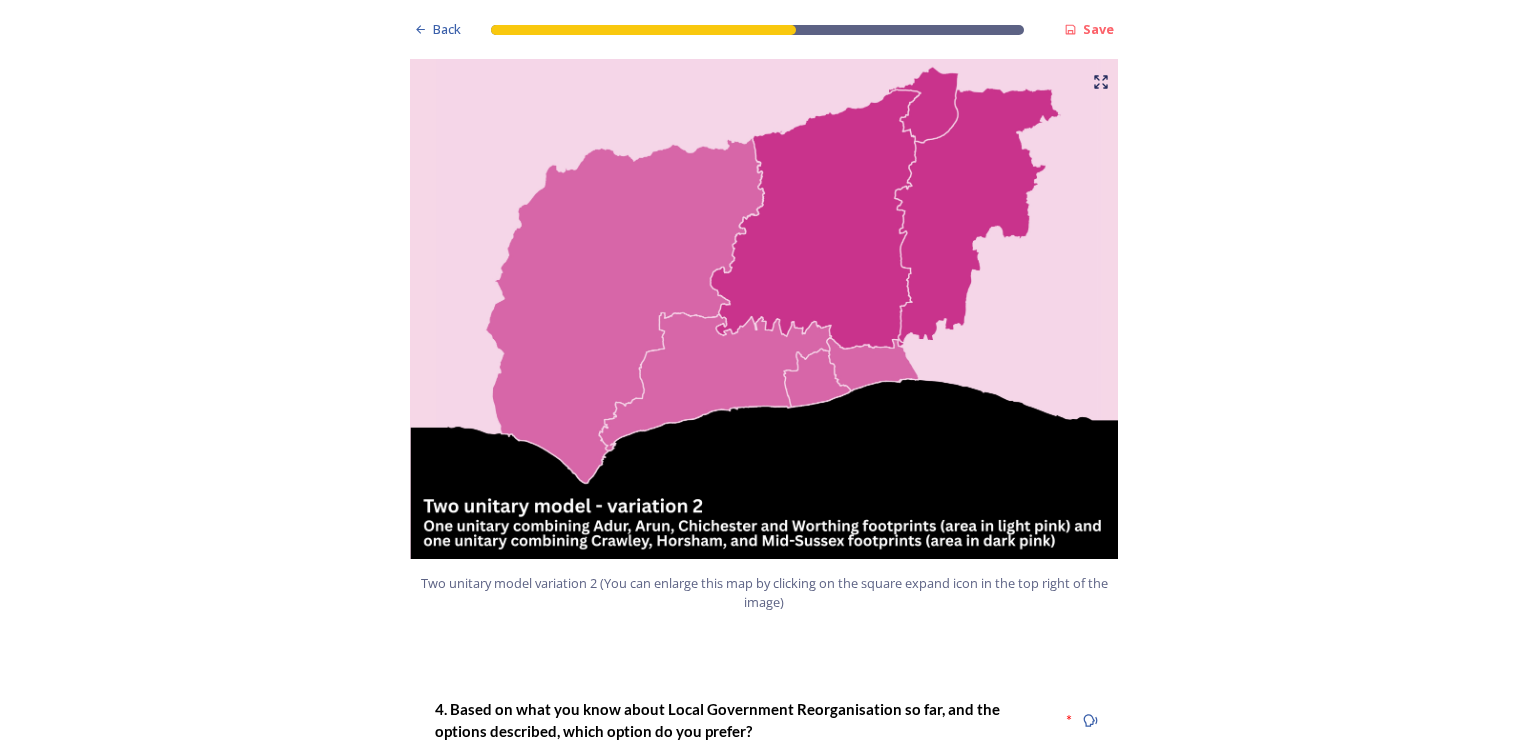scroll, scrollTop: 2400, scrollLeft: 0, axis: vertical 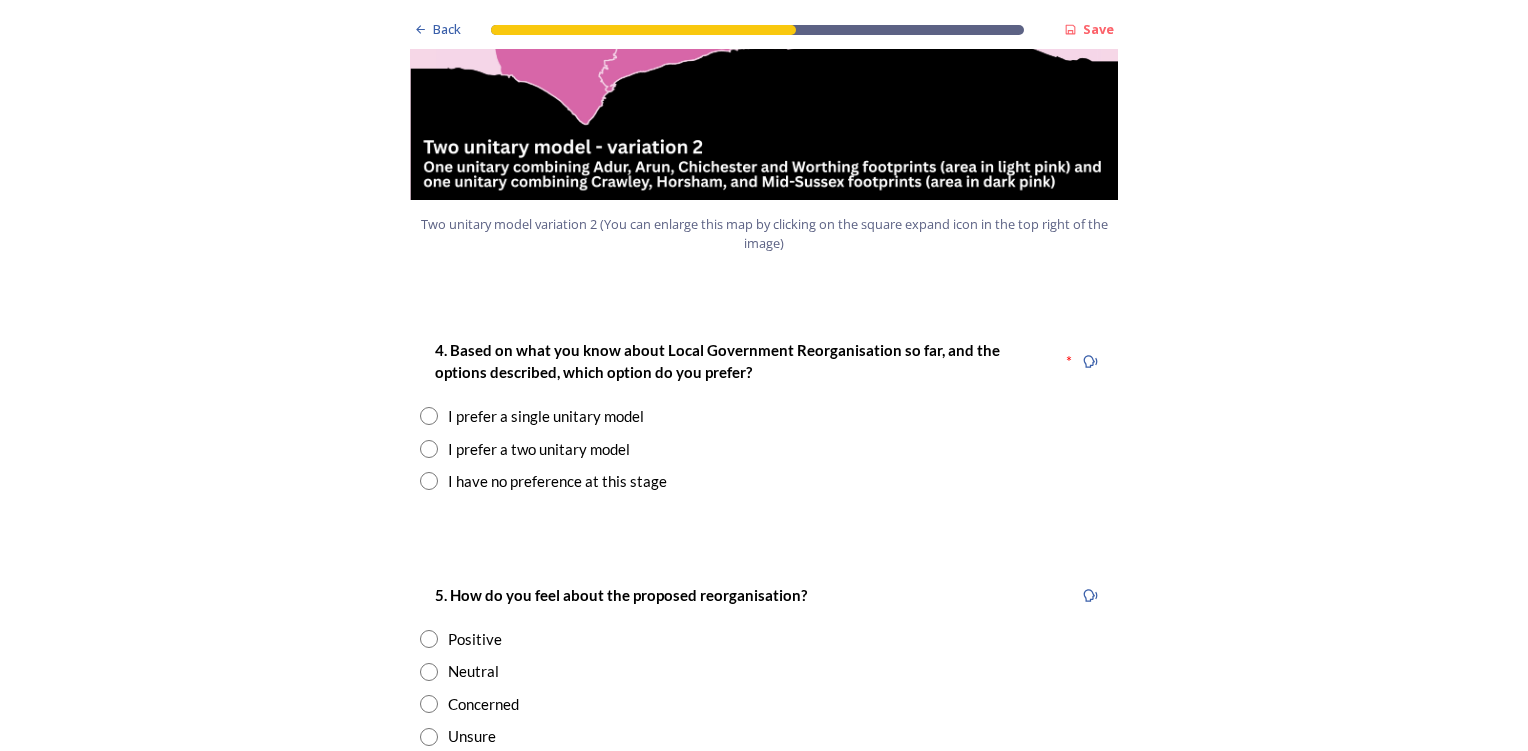 click at bounding box center (429, 449) 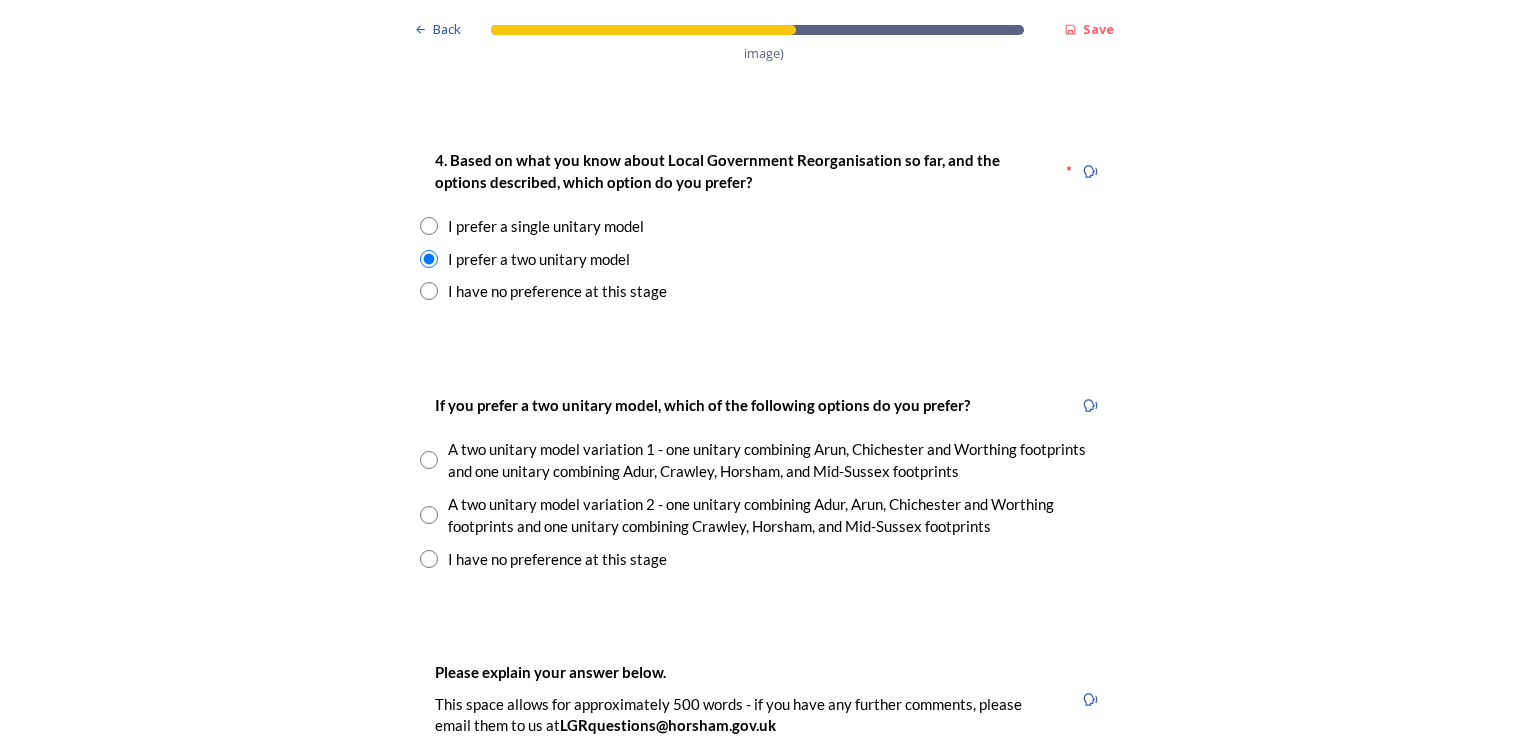 scroll, scrollTop: 2600, scrollLeft: 0, axis: vertical 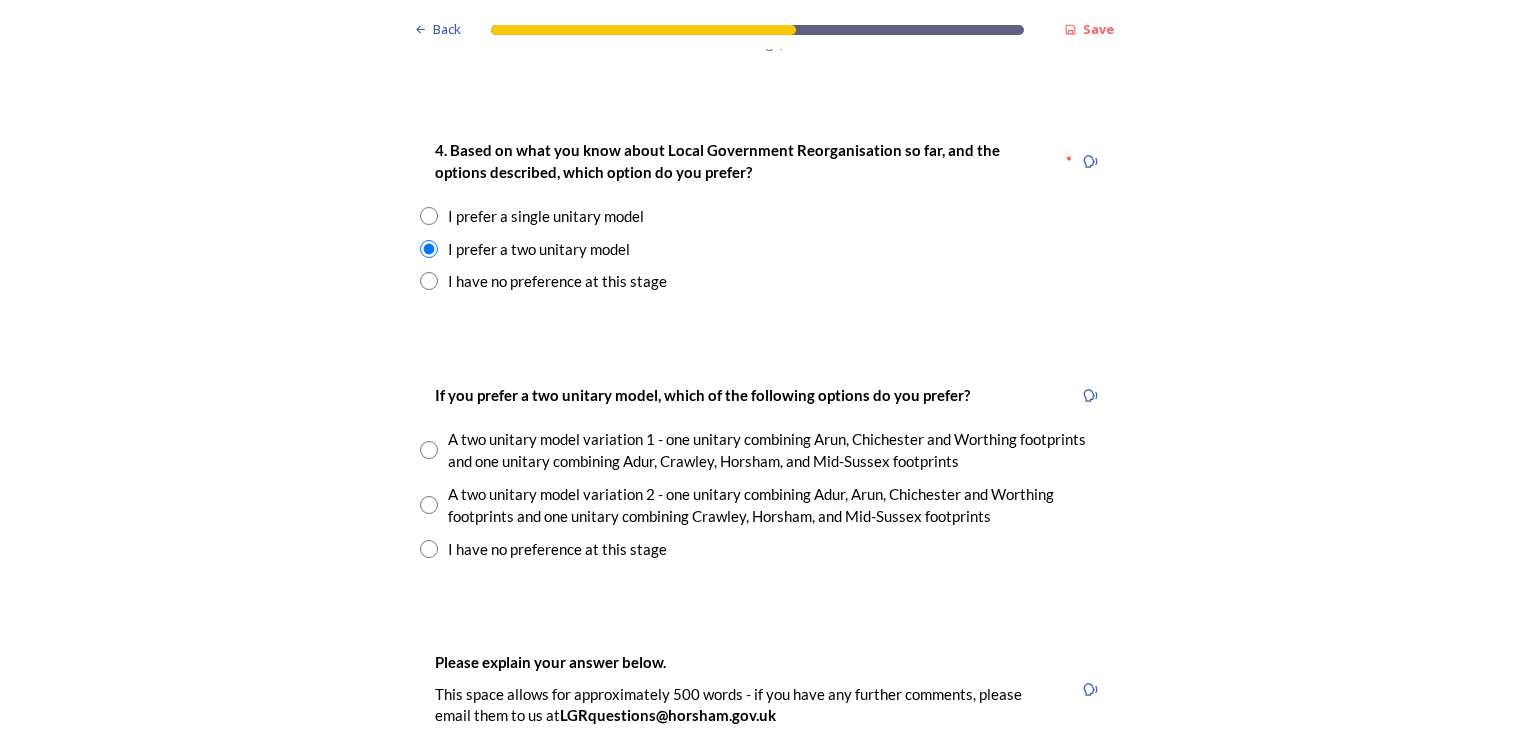 click at bounding box center [429, 450] 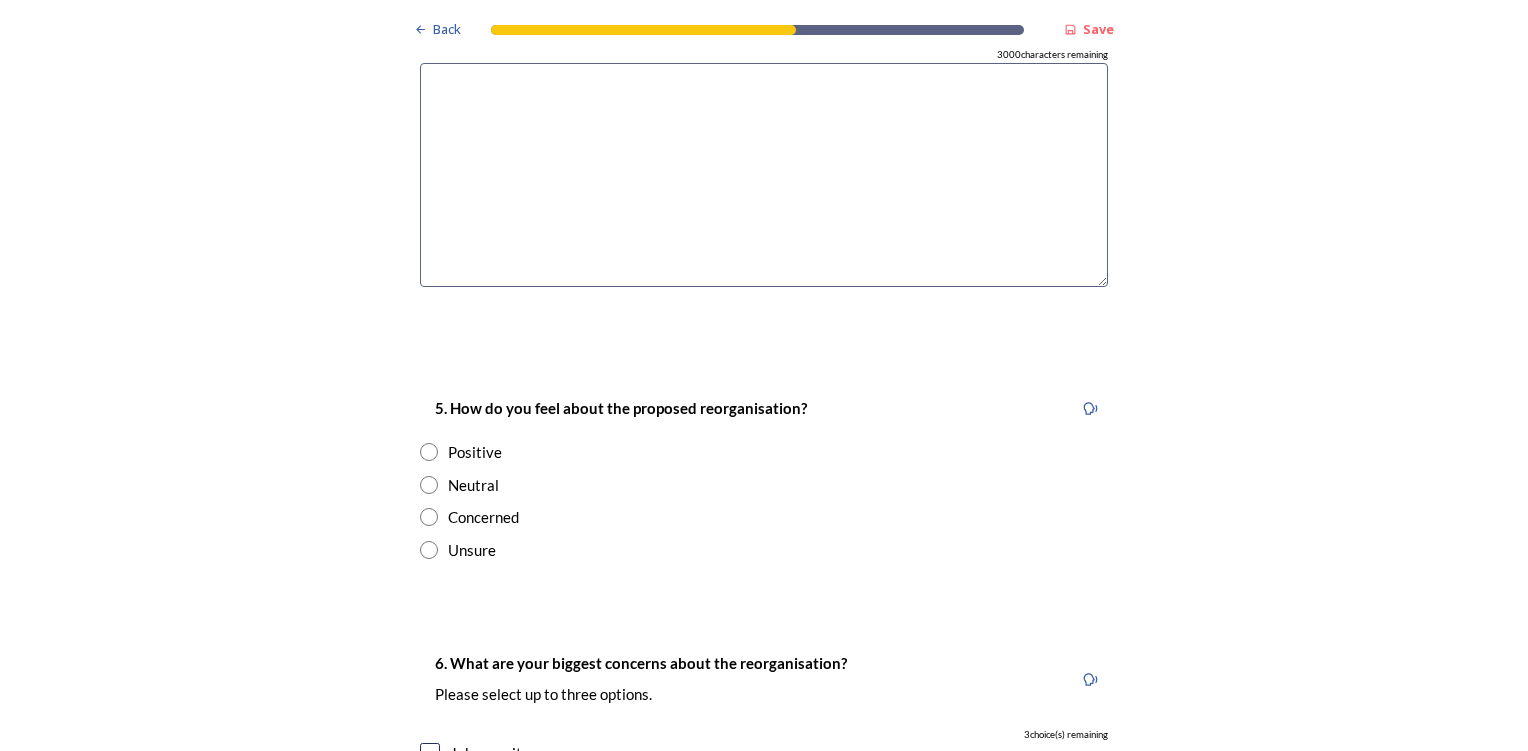 scroll, scrollTop: 3400, scrollLeft: 0, axis: vertical 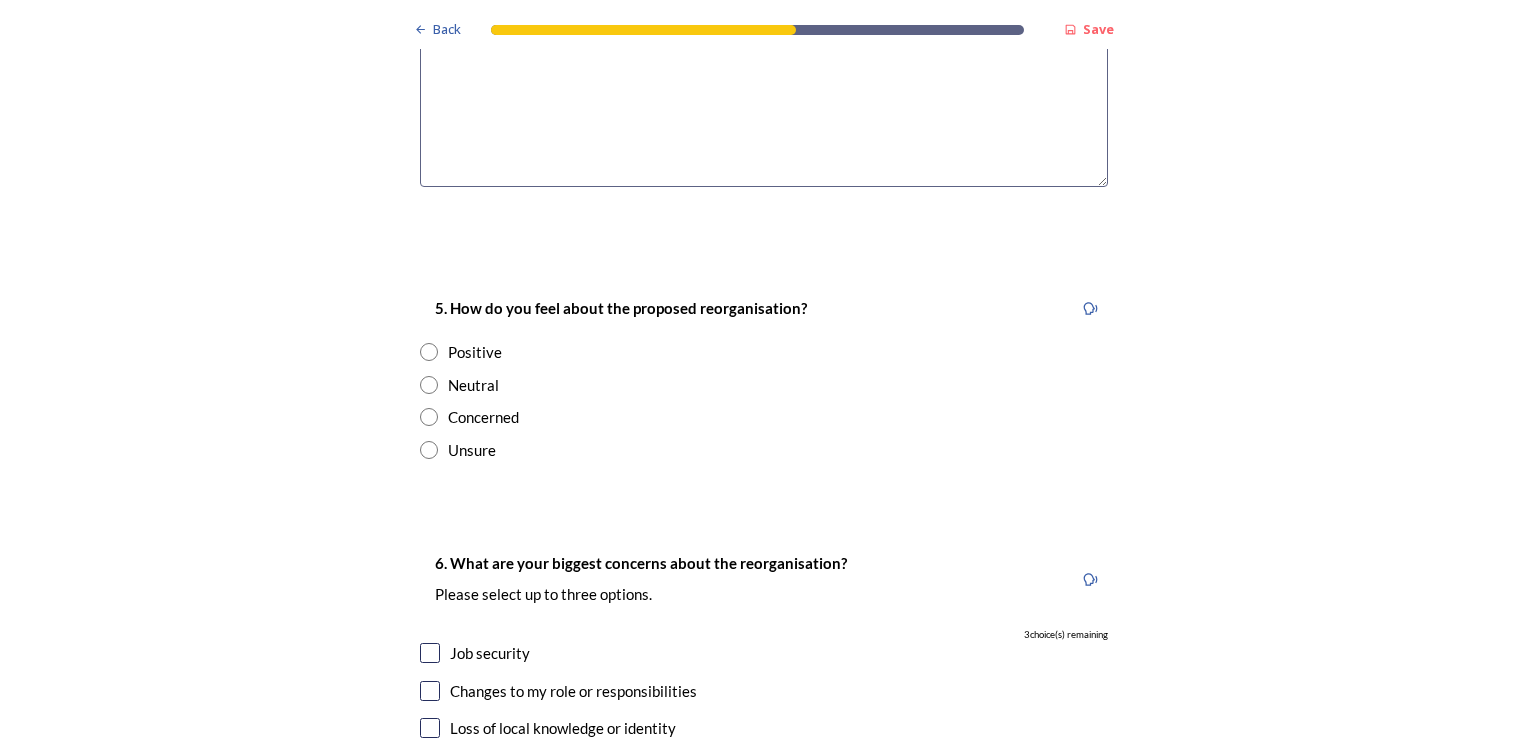 click at bounding box center [429, 385] 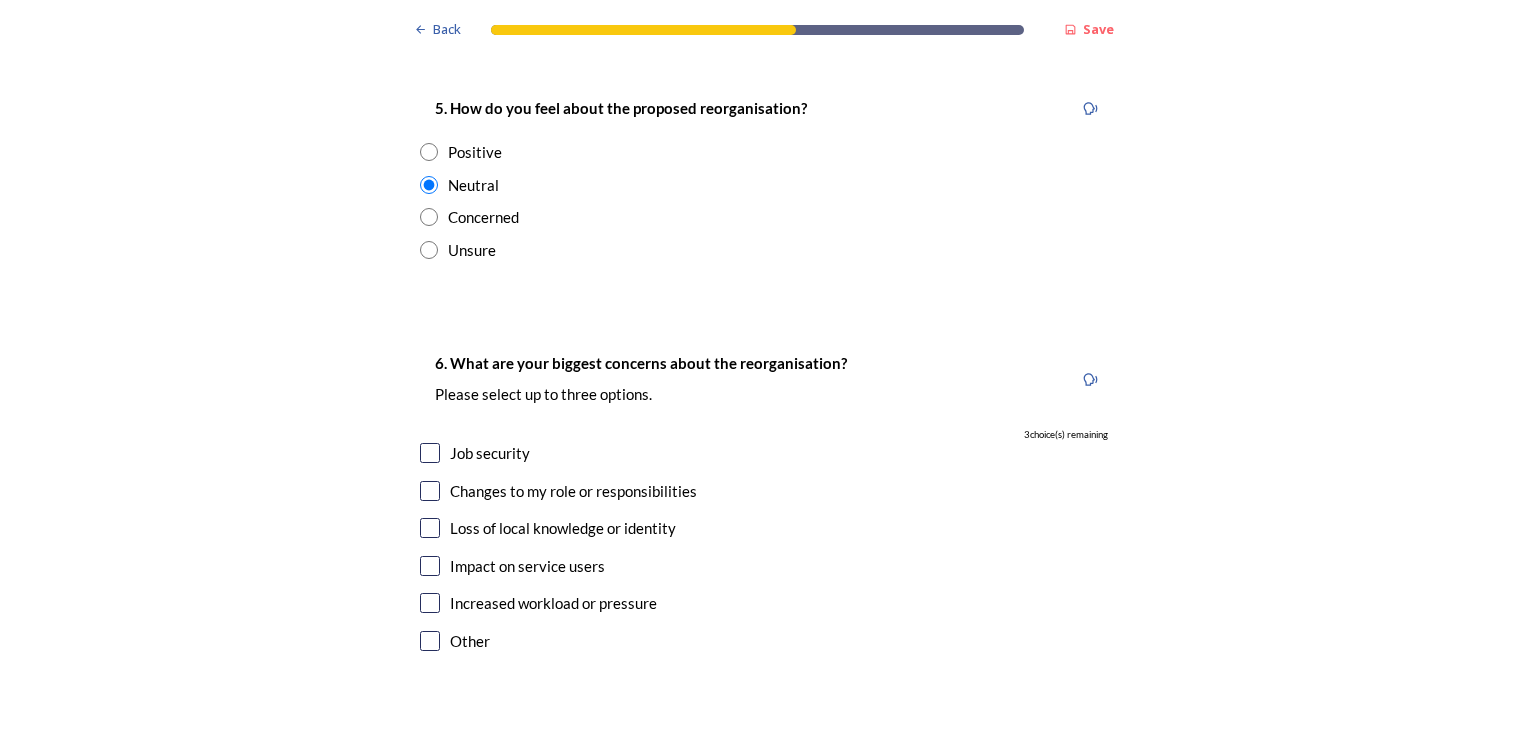 scroll, scrollTop: 3700, scrollLeft: 0, axis: vertical 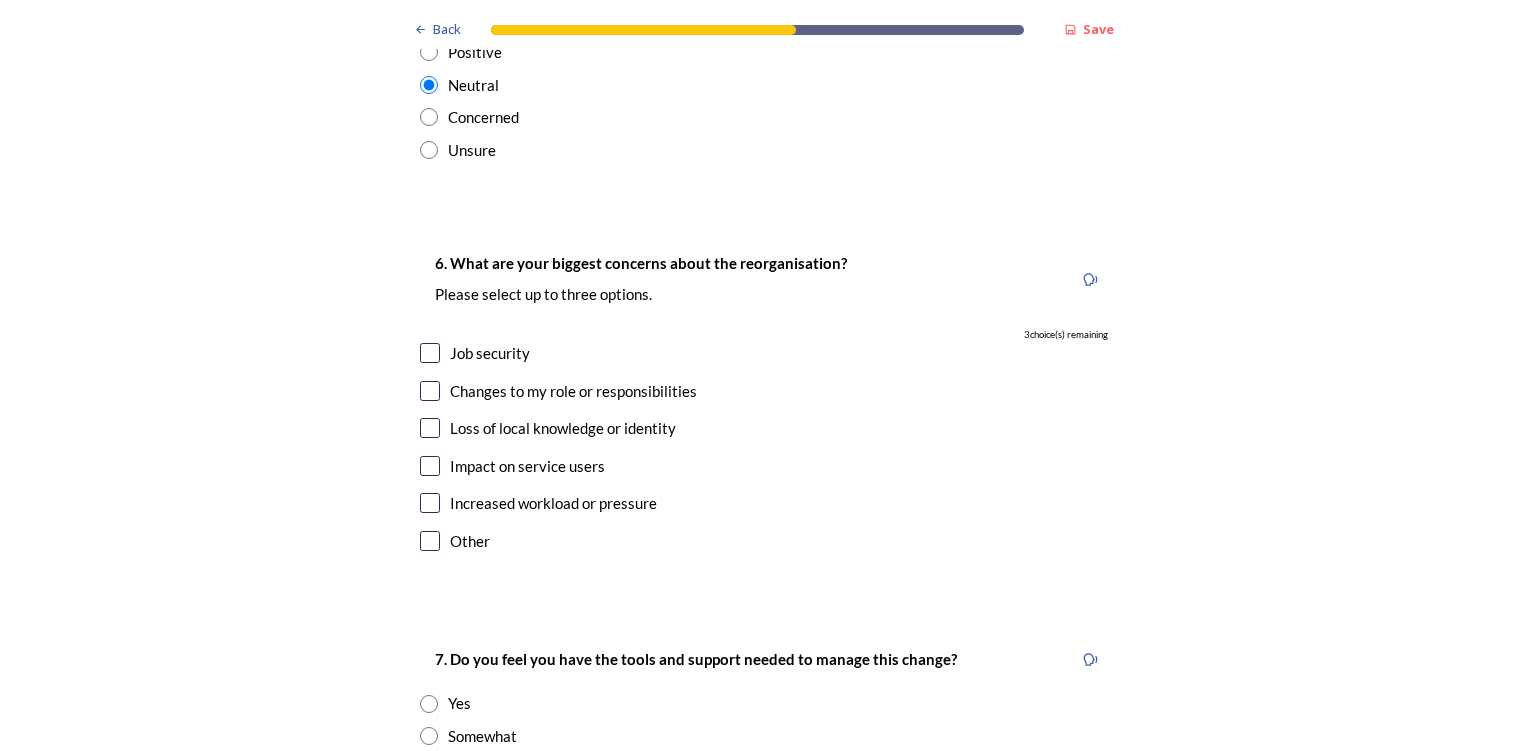 click at bounding box center (430, 466) 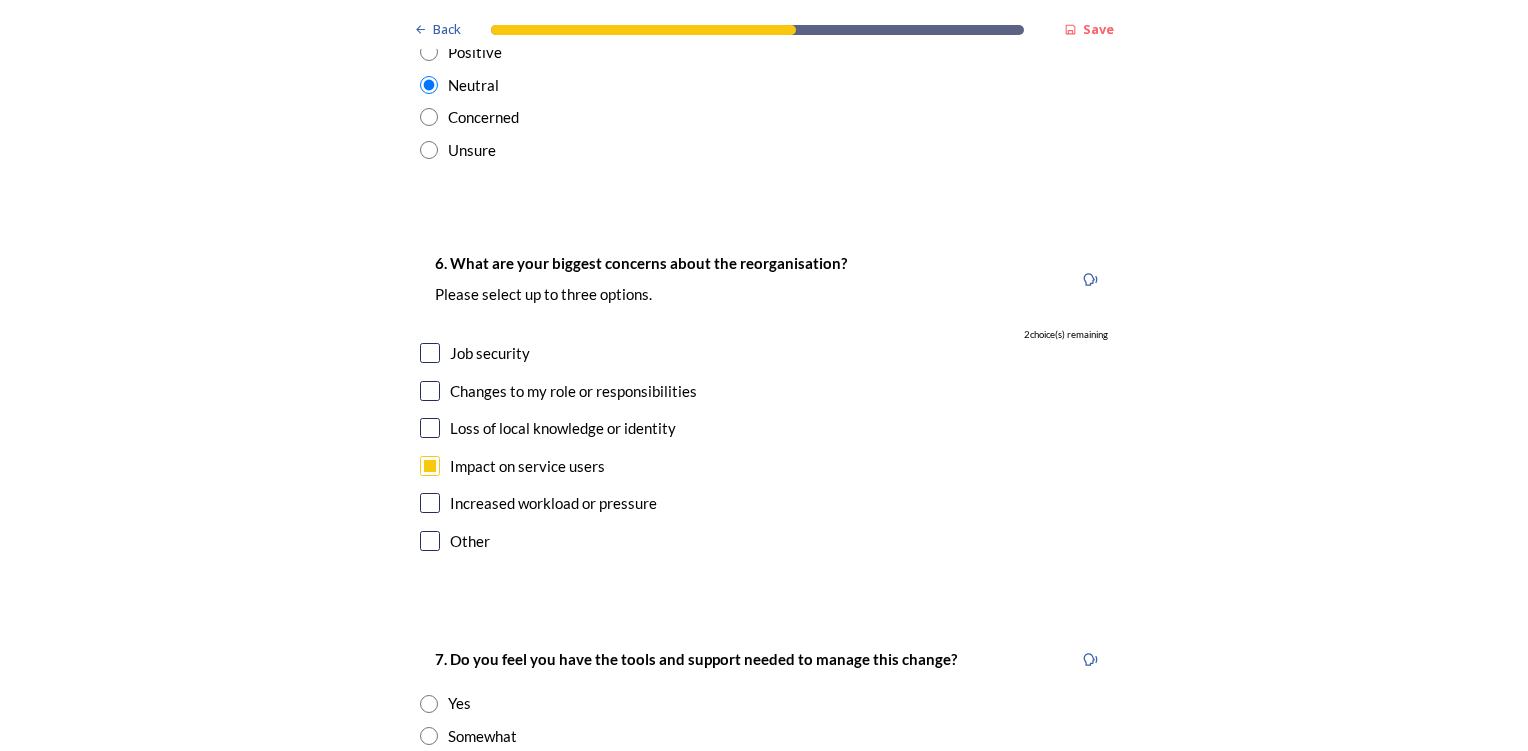 click at bounding box center [430, 428] 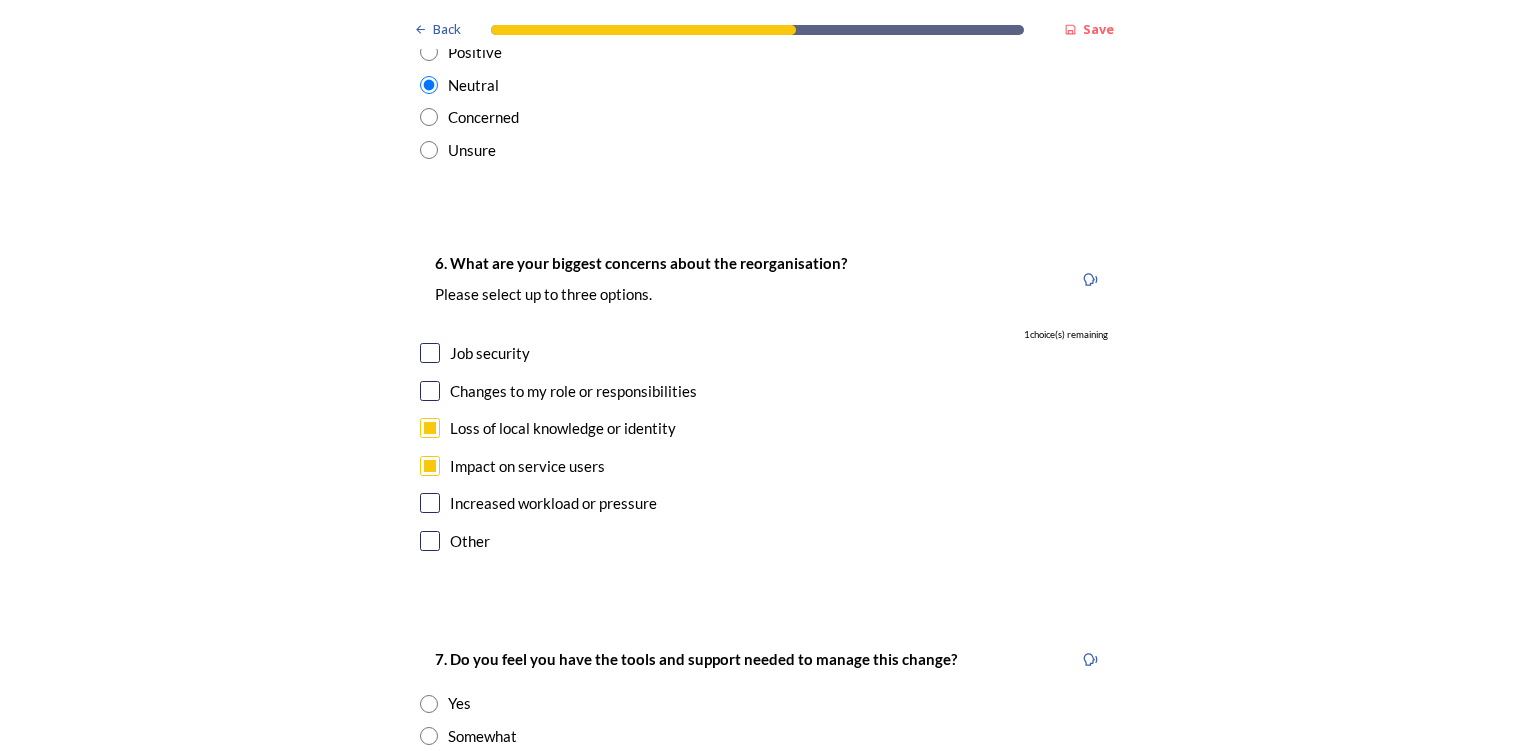 click at bounding box center (430, 466) 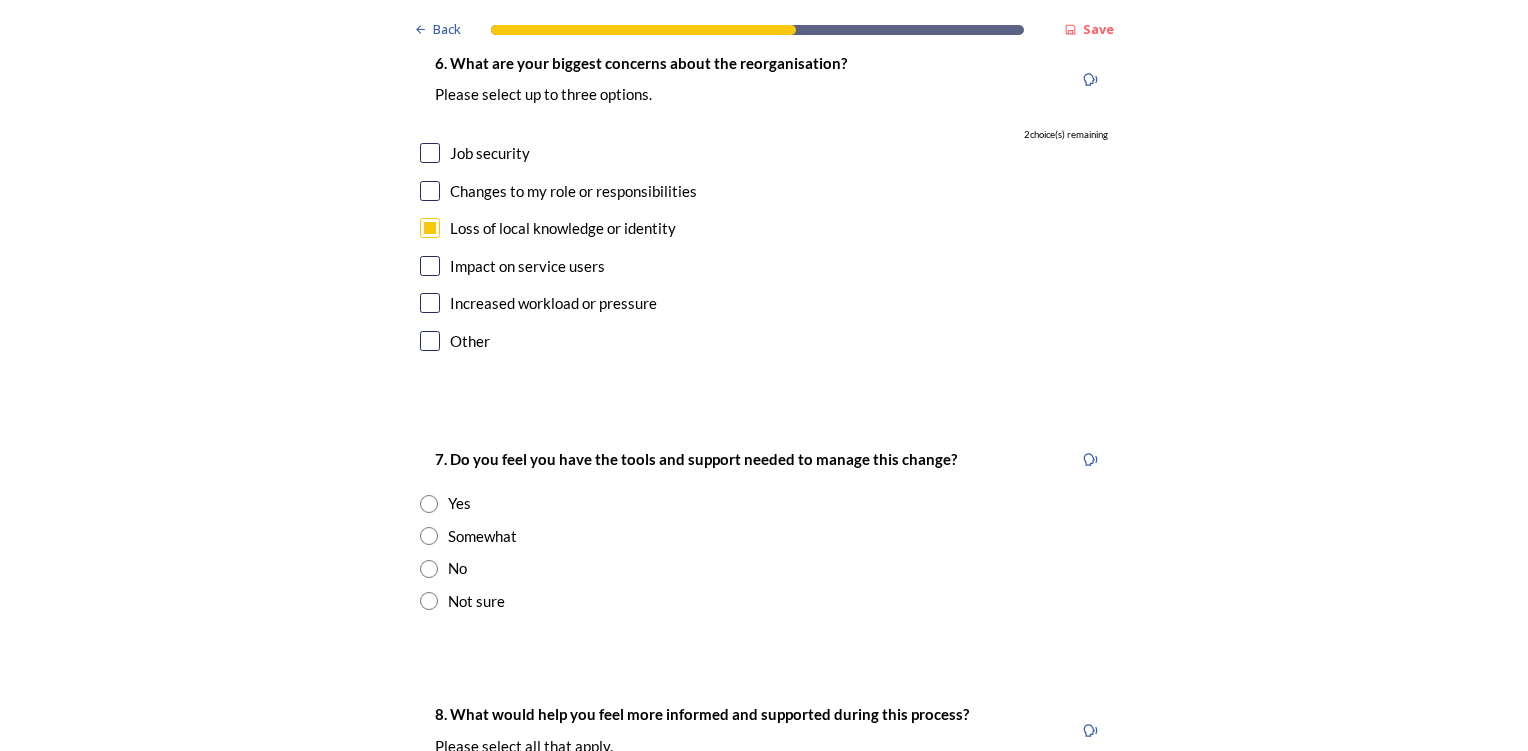 scroll, scrollTop: 4000, scrollLeft: 0, axis: vertical 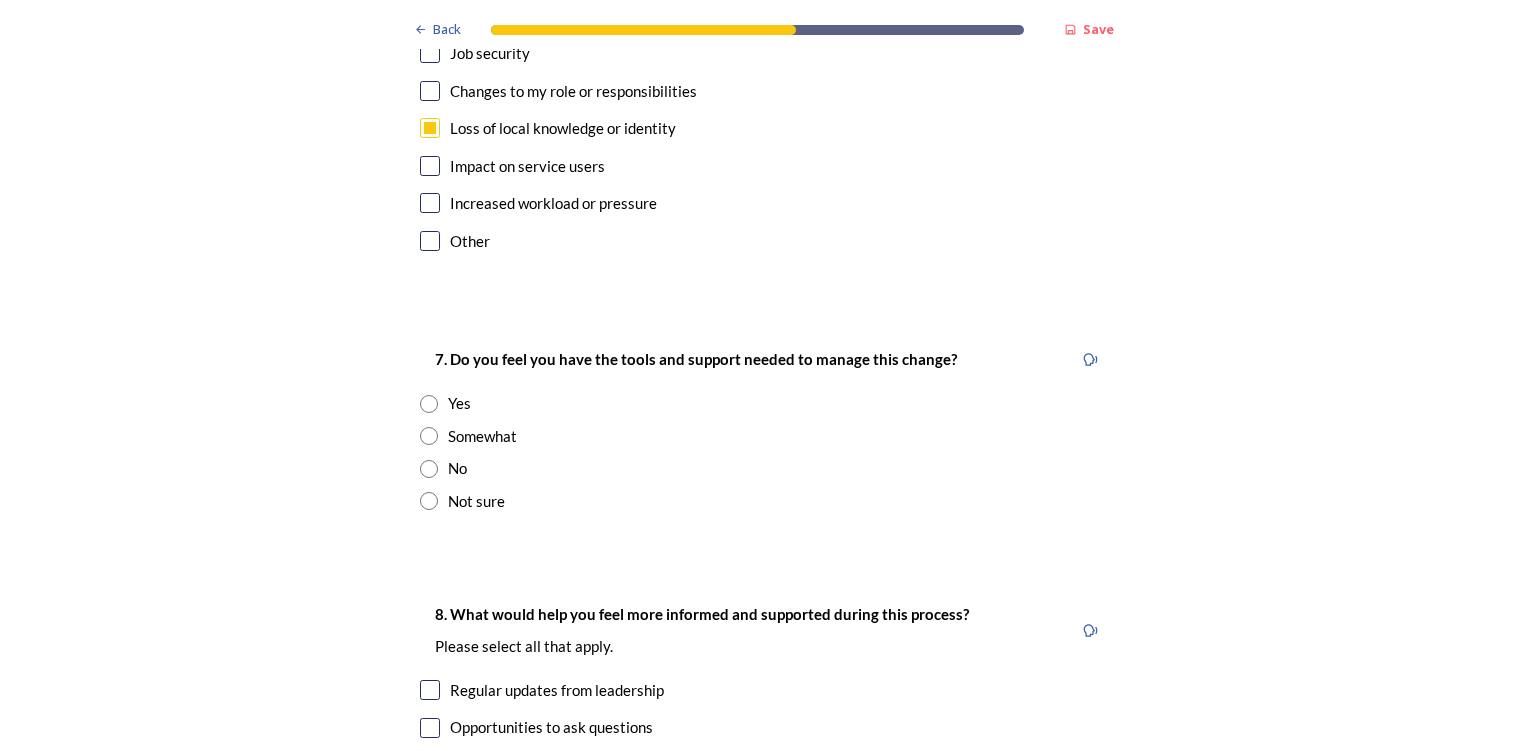 click at bounding box center (429, 404) 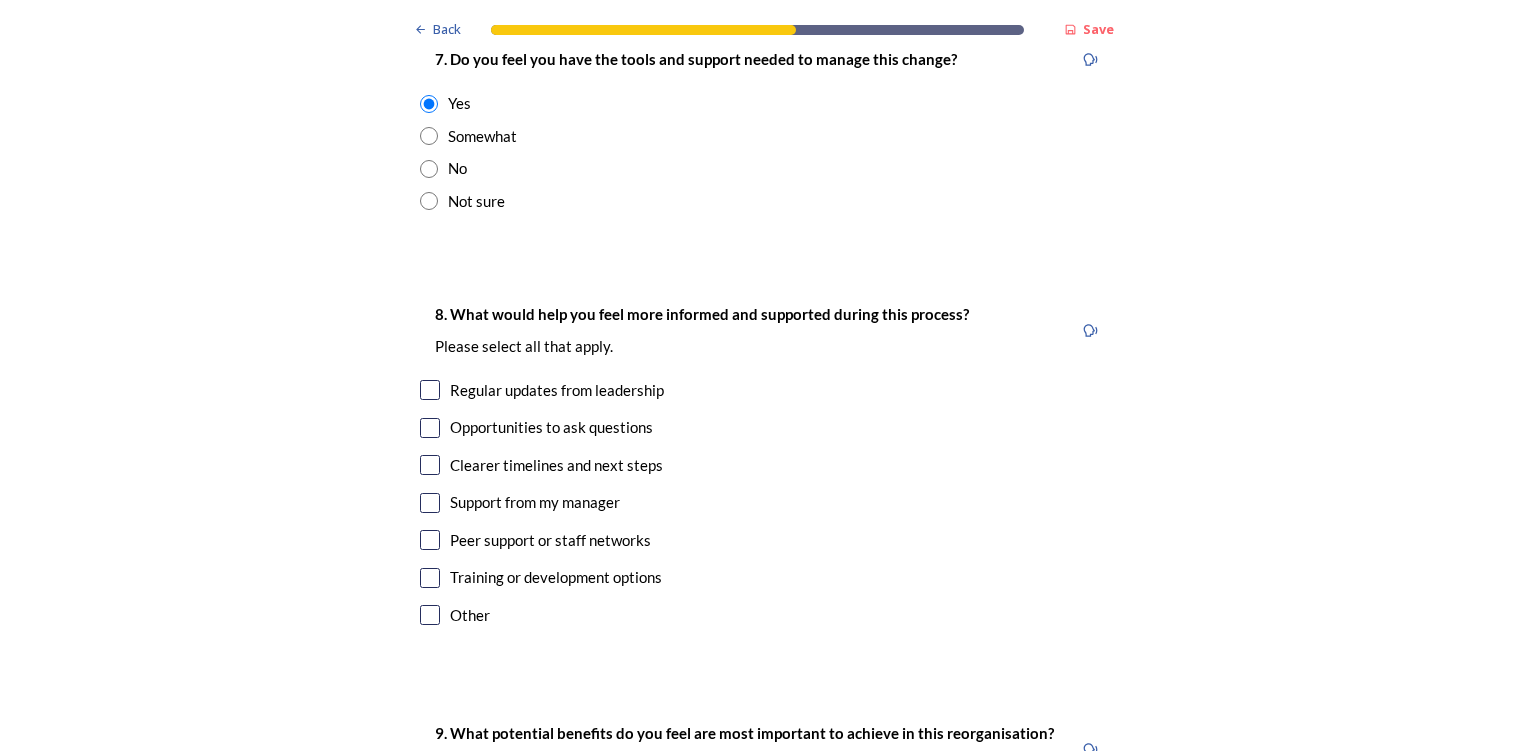 scroll, scrollTop: 4400, scrollLeft: 0, axis: vertical 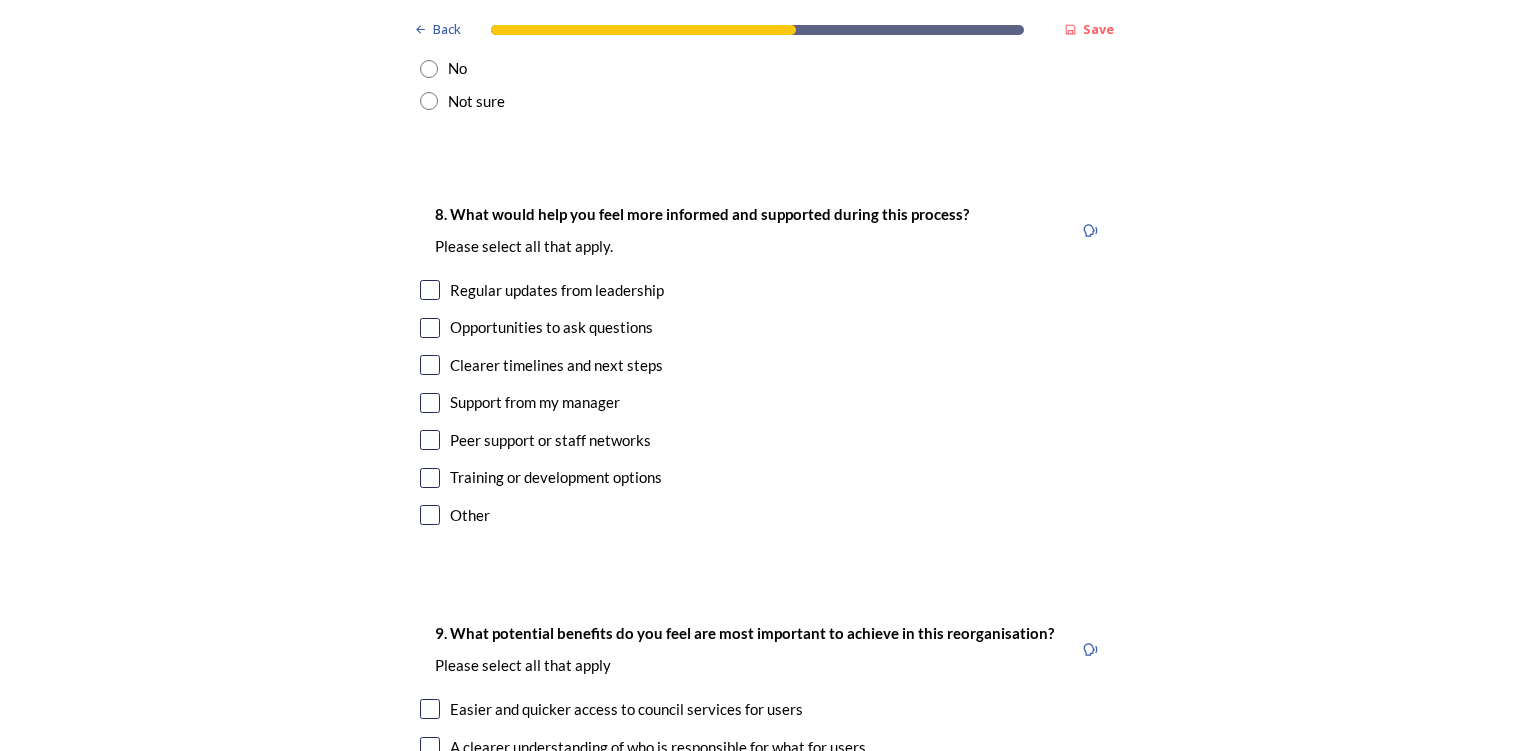 click at bounding box center [430, 290] 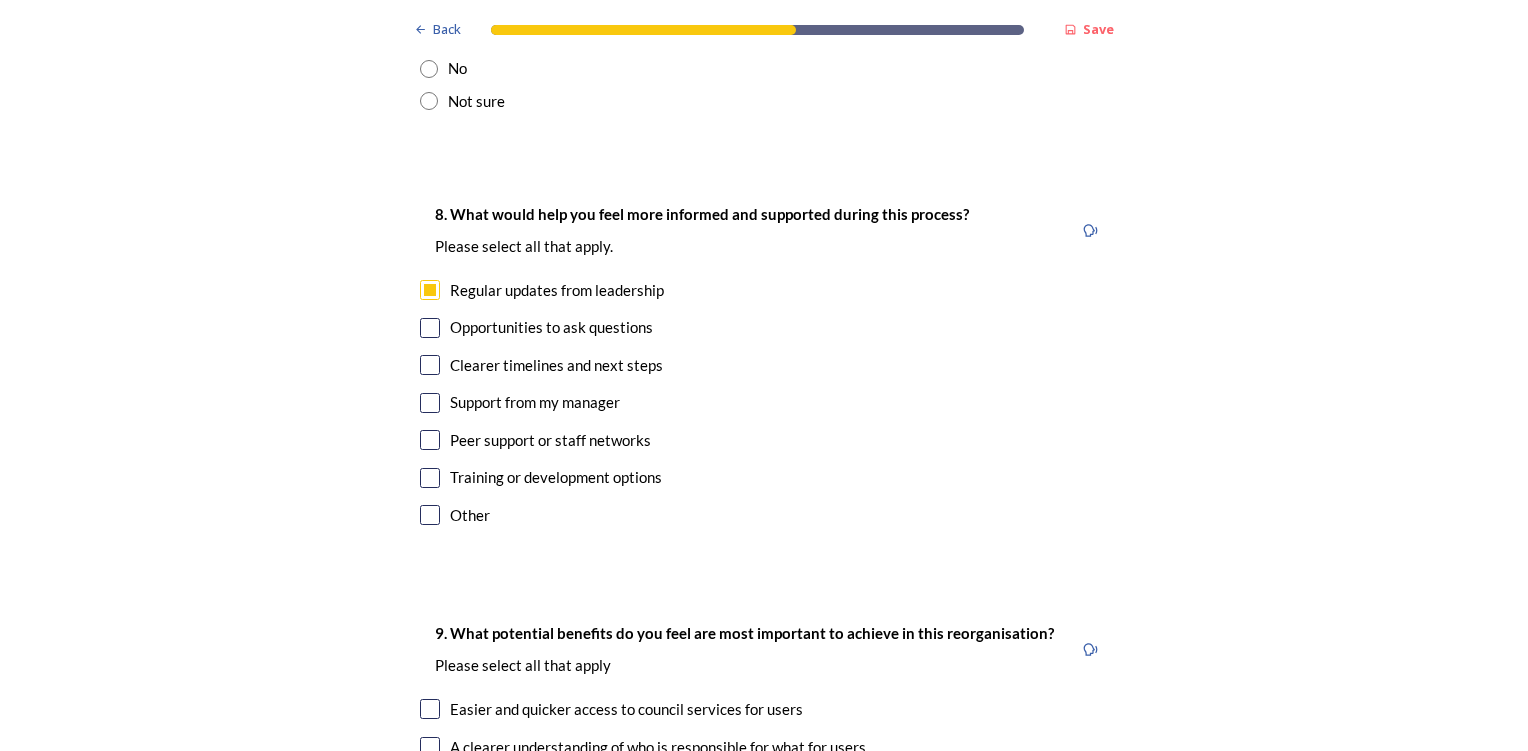click at bounding box center (430, 328) 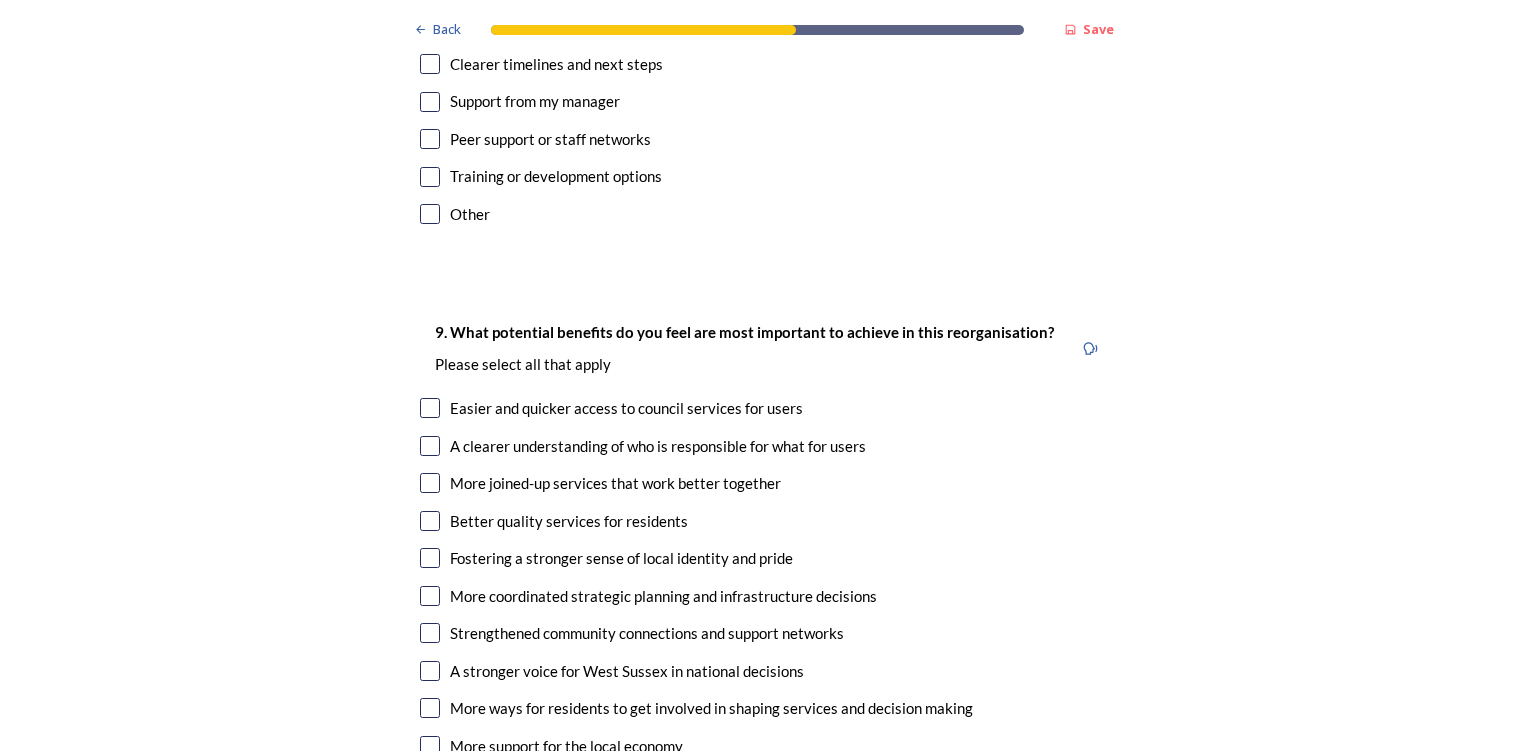 scroll, scrollTop: 4800, scrollLeft: 0, axis: vertical 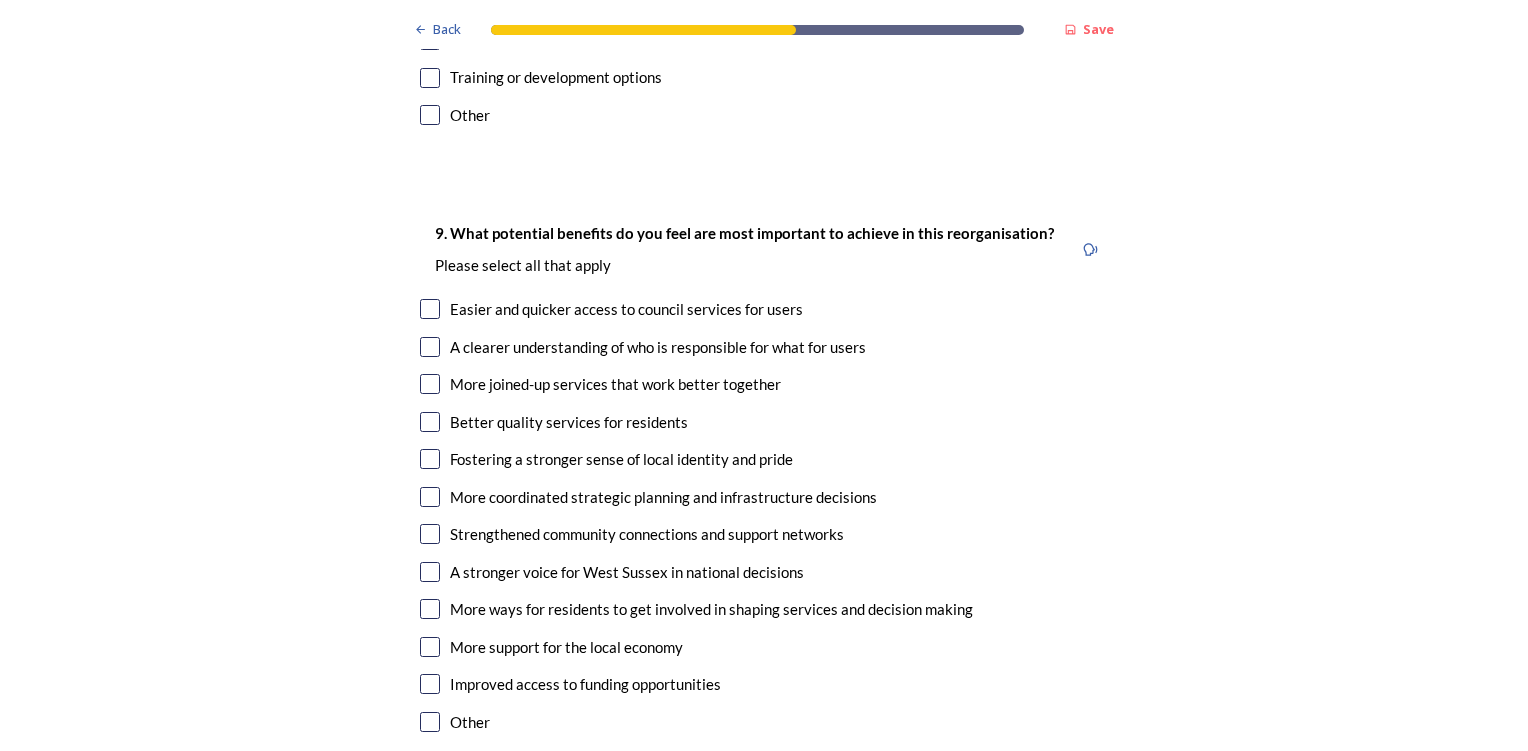 click at bounding box center [430, 309] 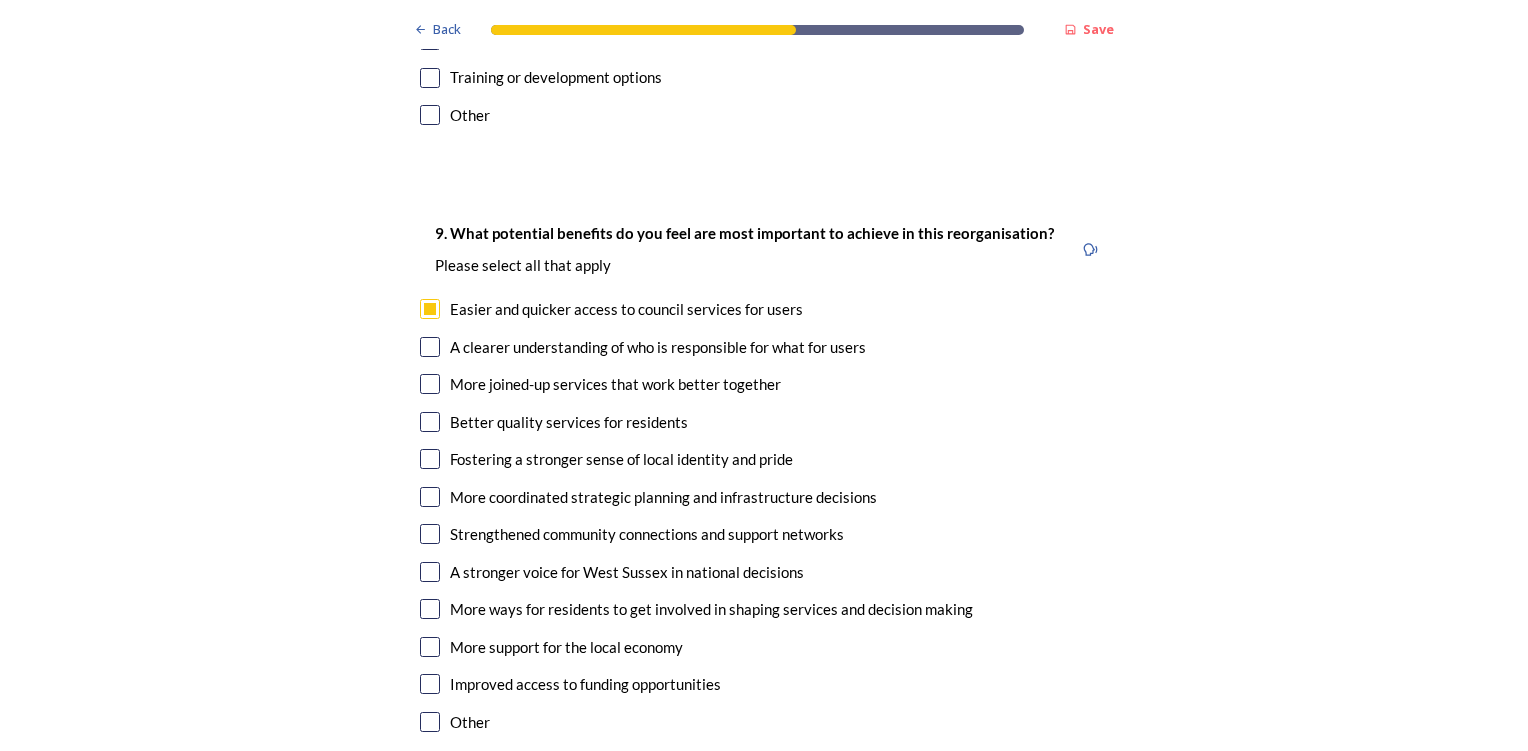 click at bounding box center [430, 384] 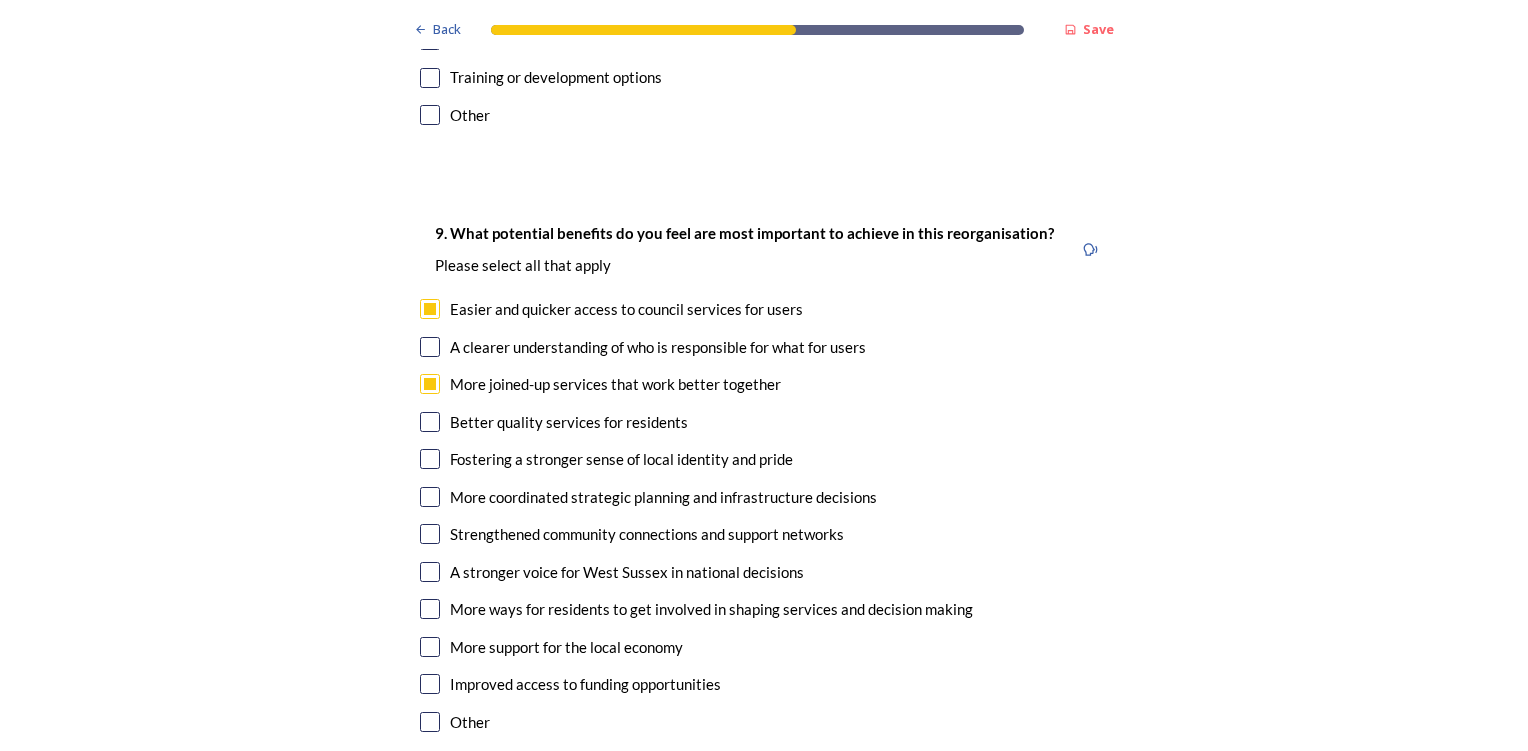 click at bounding box center (430, 422) 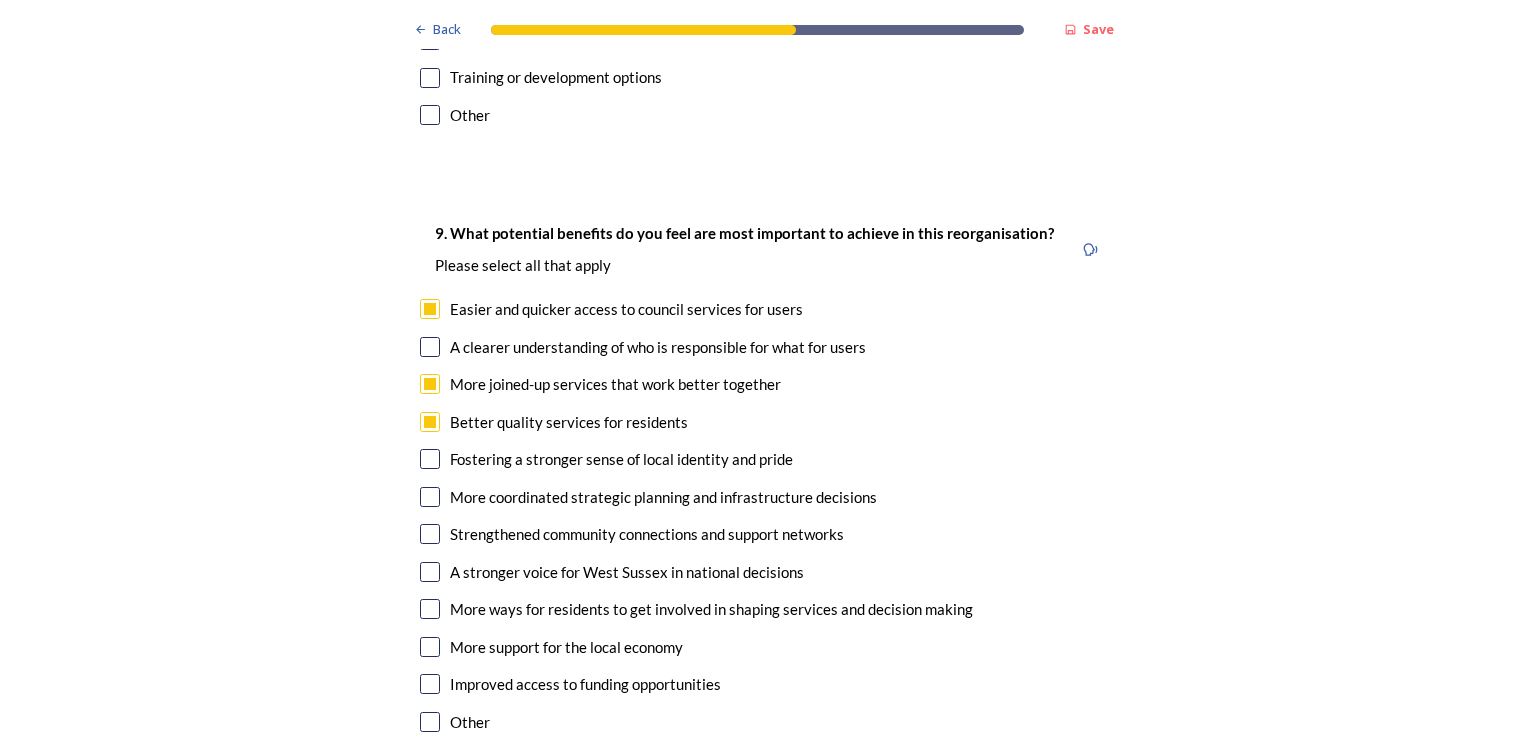 click at bounding box center (430, 497) 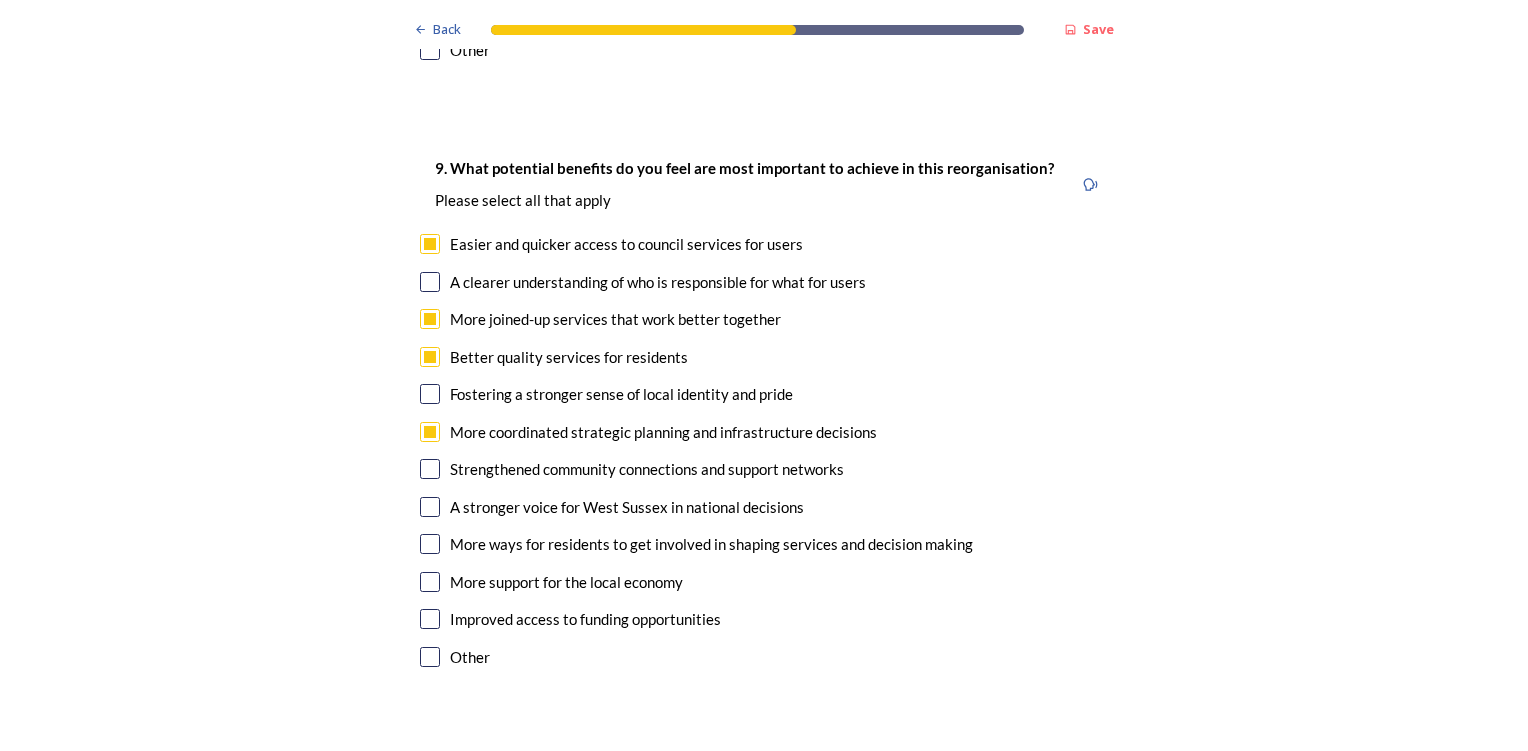 scroll, scrollTop: 4900, scrollLeft: 0, axis: vertical 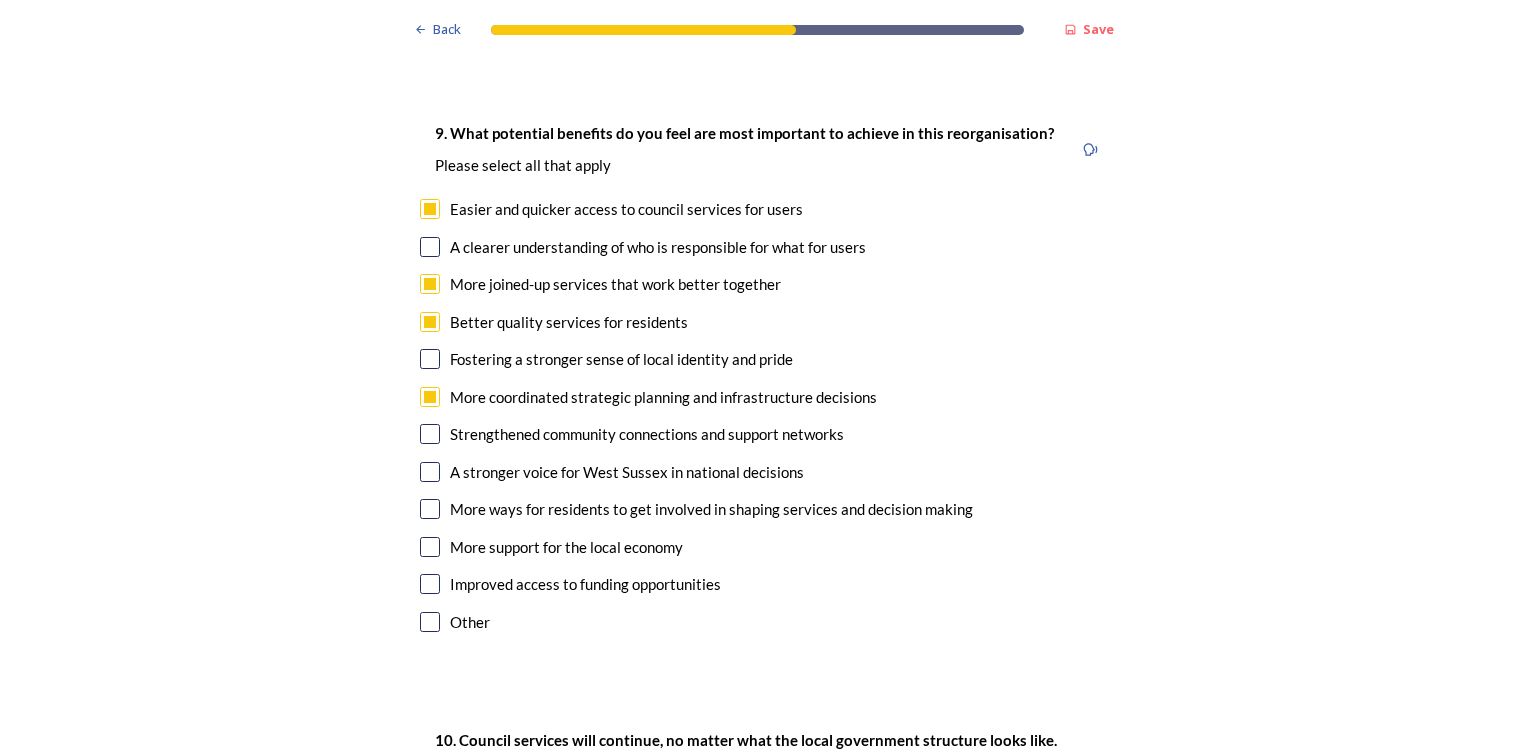 click at bounding box center [430, 434] 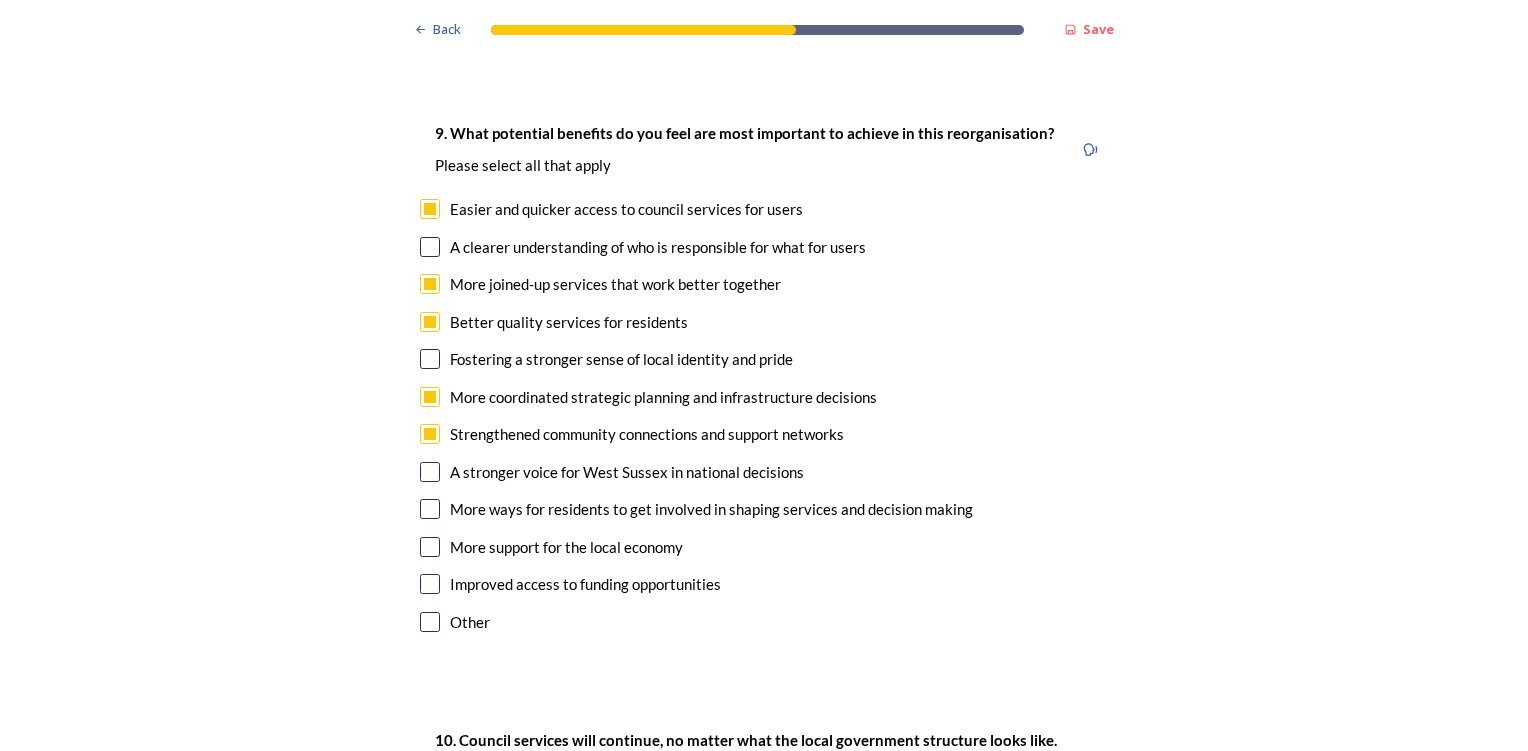 click at bounding box center [430, 472] 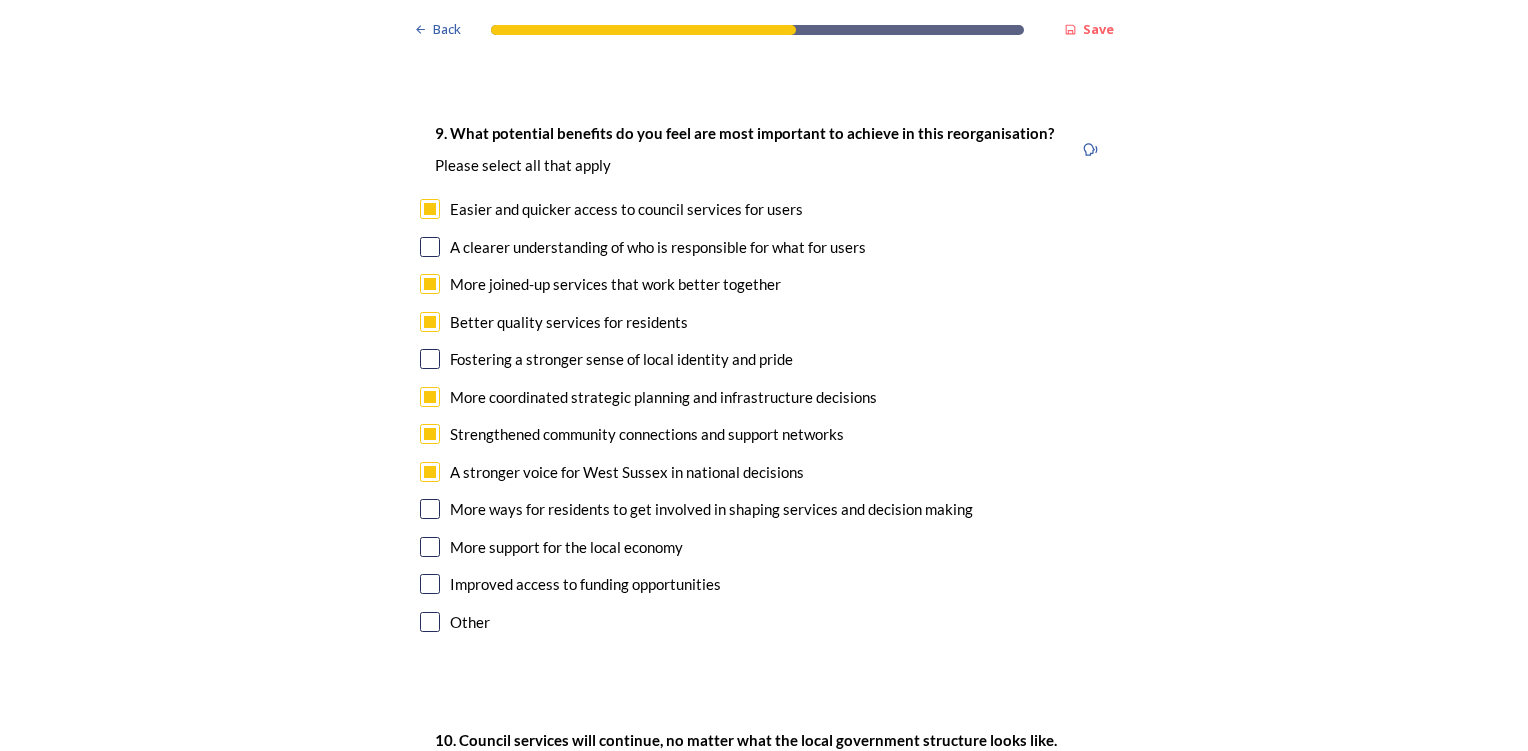 click at bounding box center [430, 509] 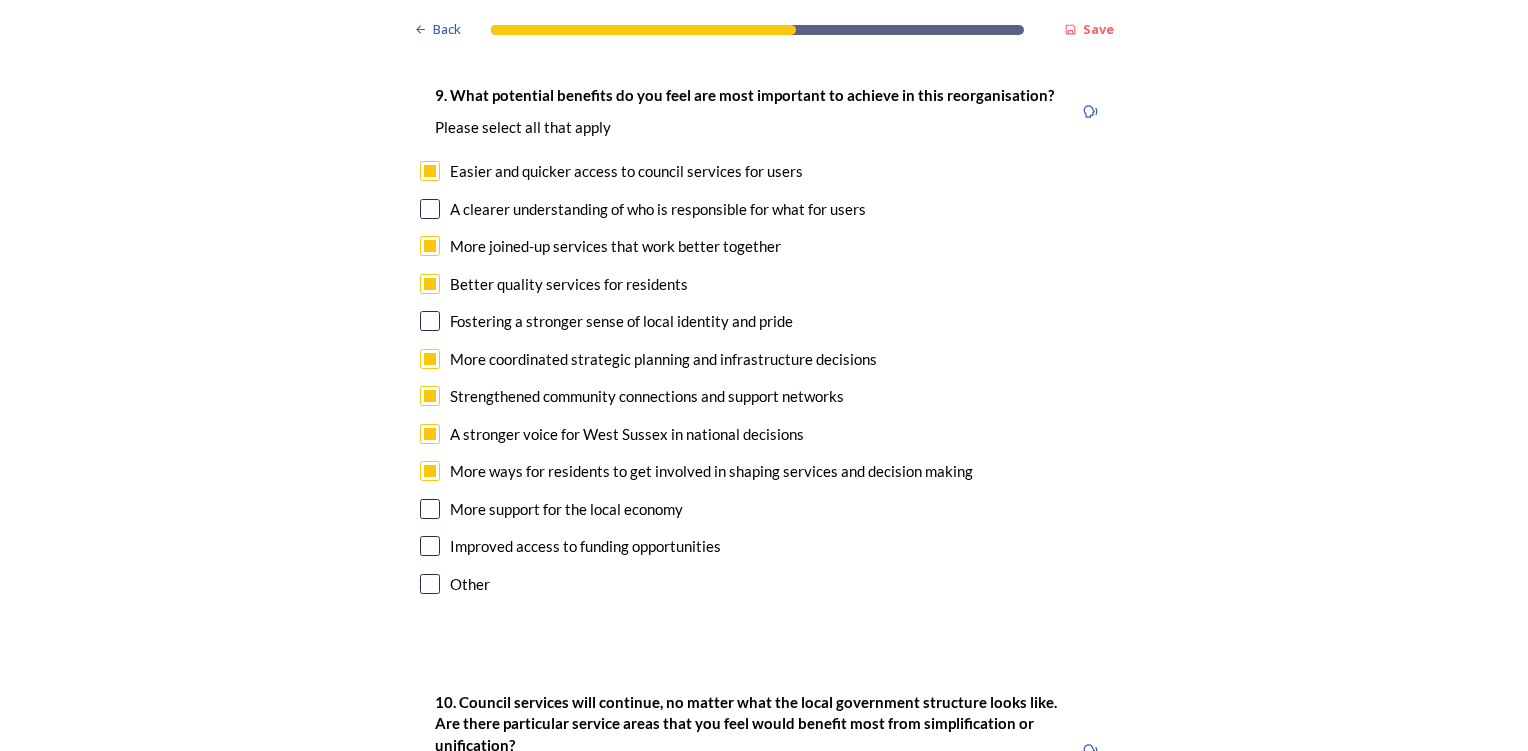 scroll, scrollTop: 4900, scrollLeft: 0, axis: vertical 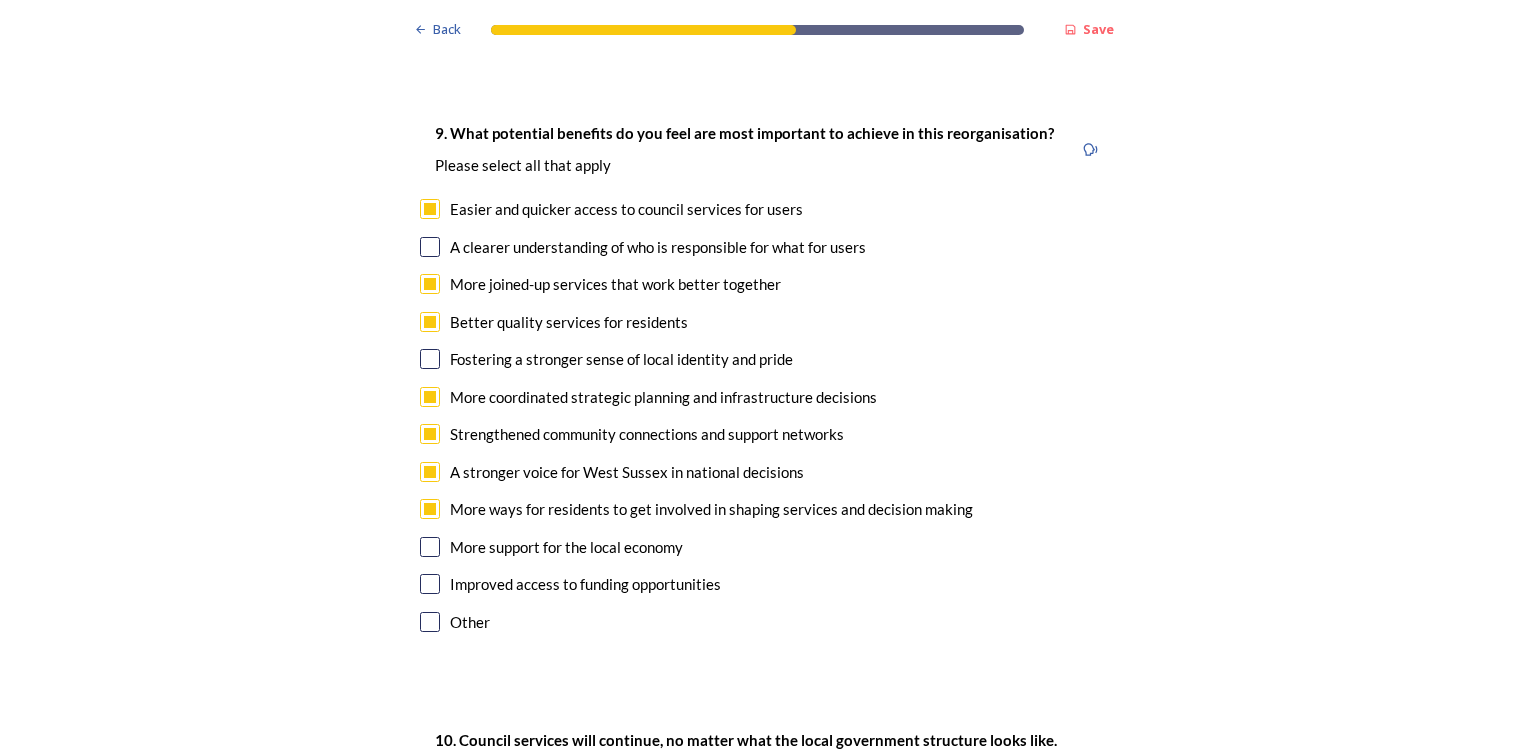 click at bounding box center (430, 359) 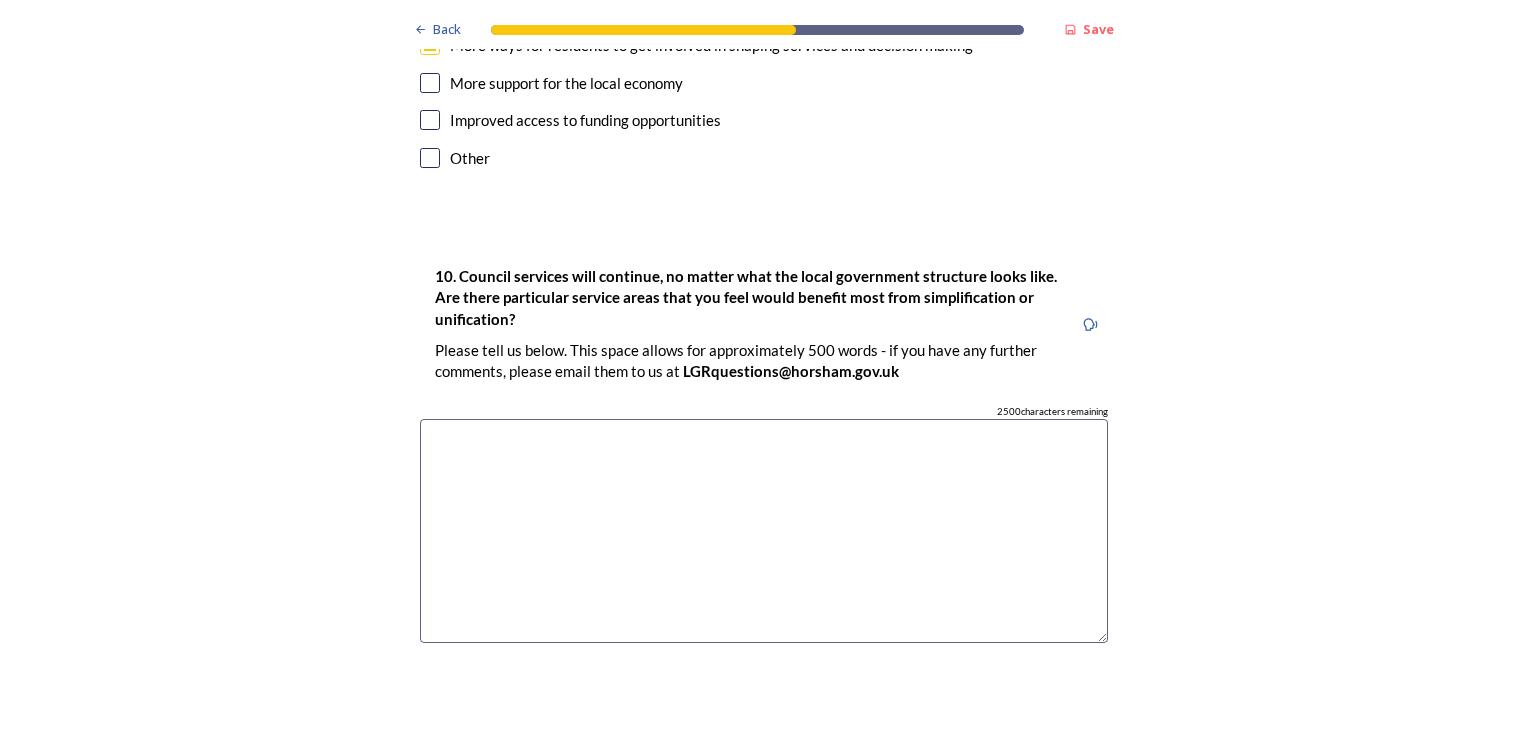 scroll, scrollTop: 5400, scrollLeft: 0, axis: vertical 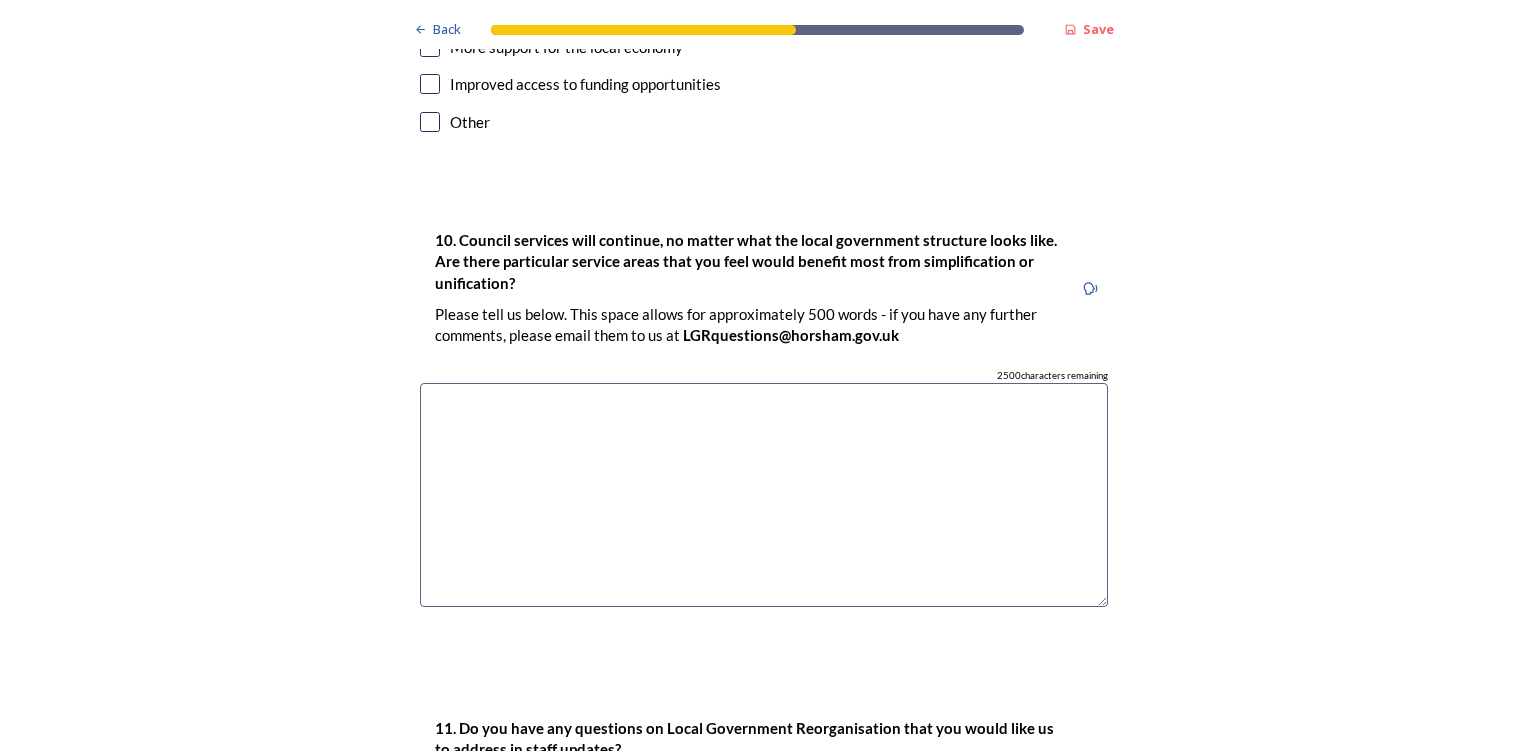 click at bounding box center (764, 495) 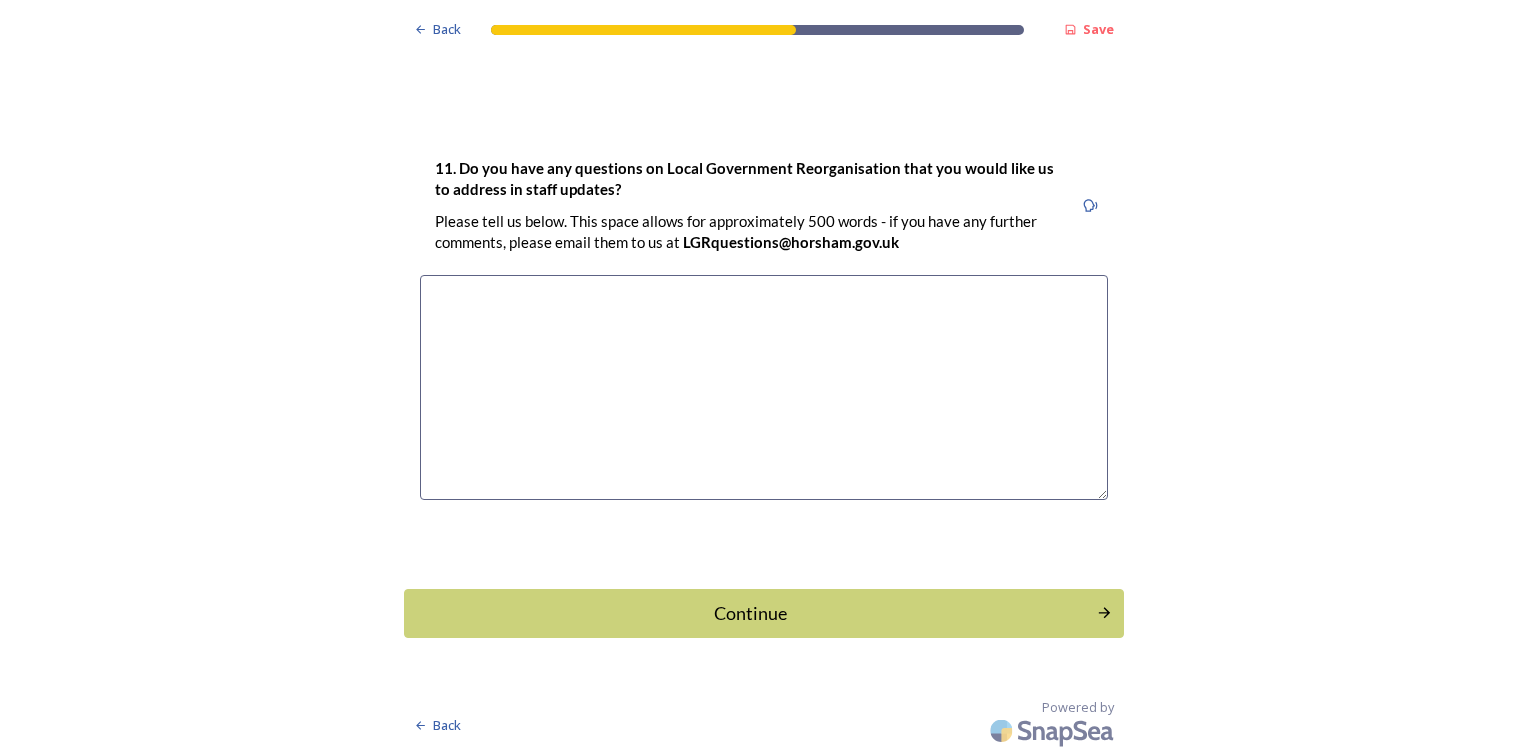 scroll, scrollTop: 5961, scrollLeft: 0, axis: vertical 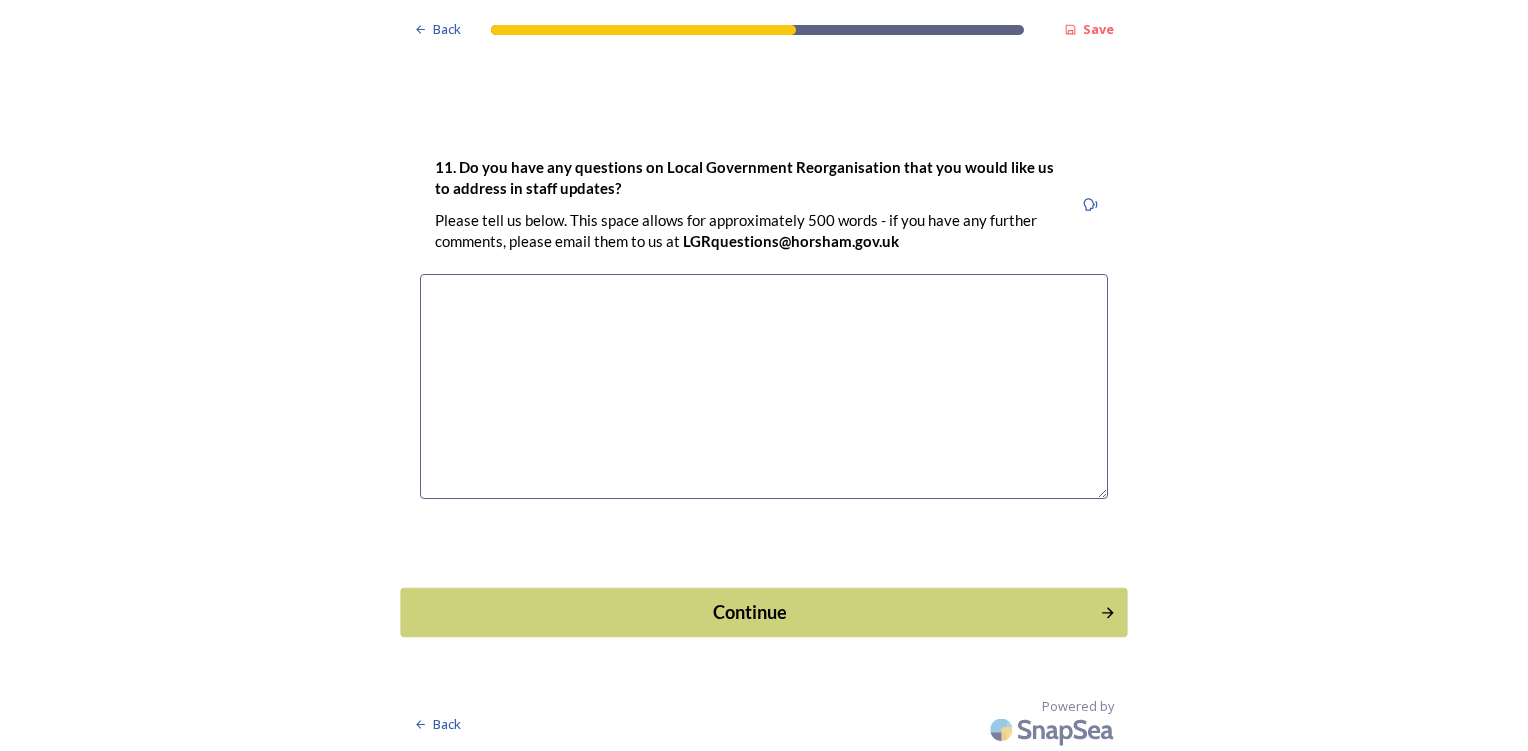 click on "Continue" at bounding box center (750, 611) 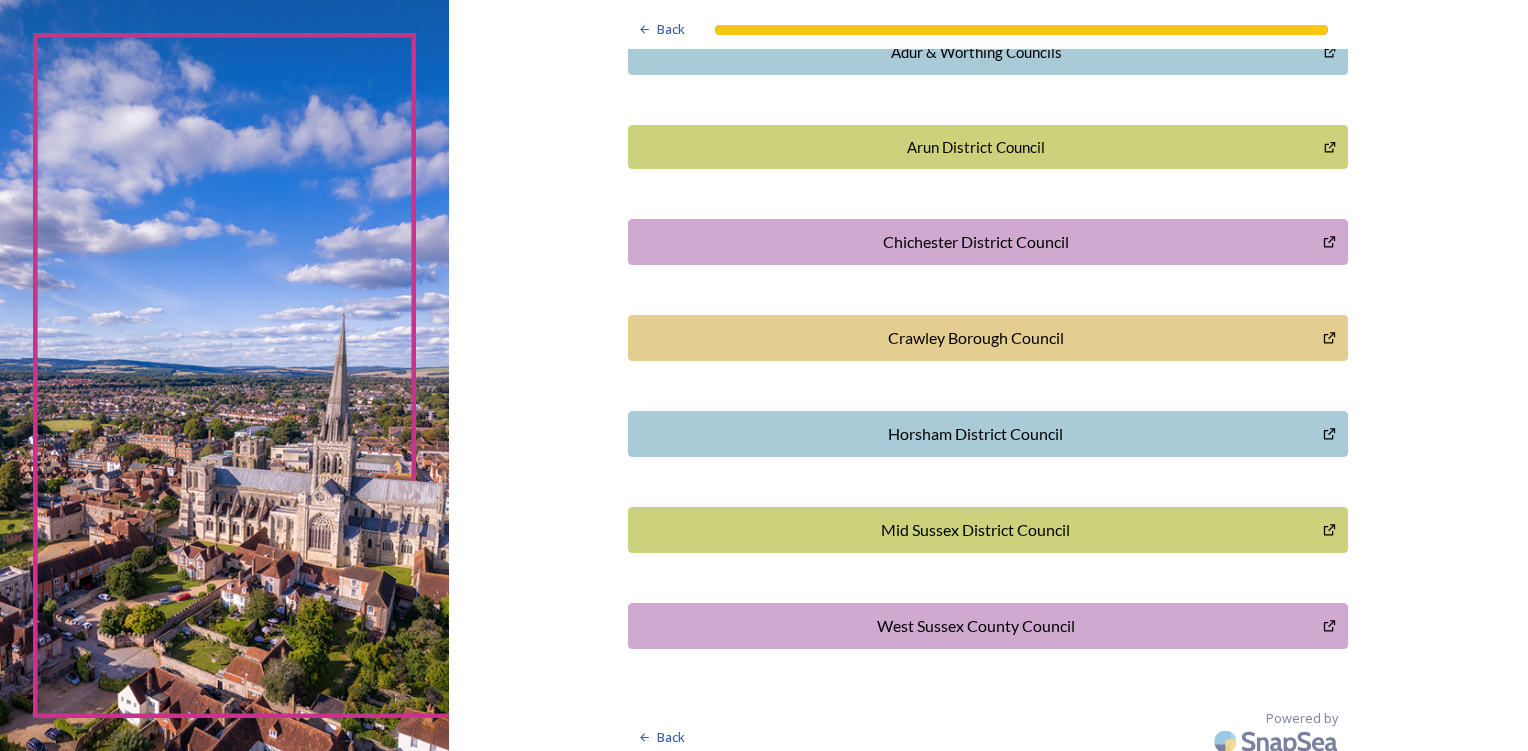 scroll, scrollTop: 534, scrollLeft: 0, axis: vertical 